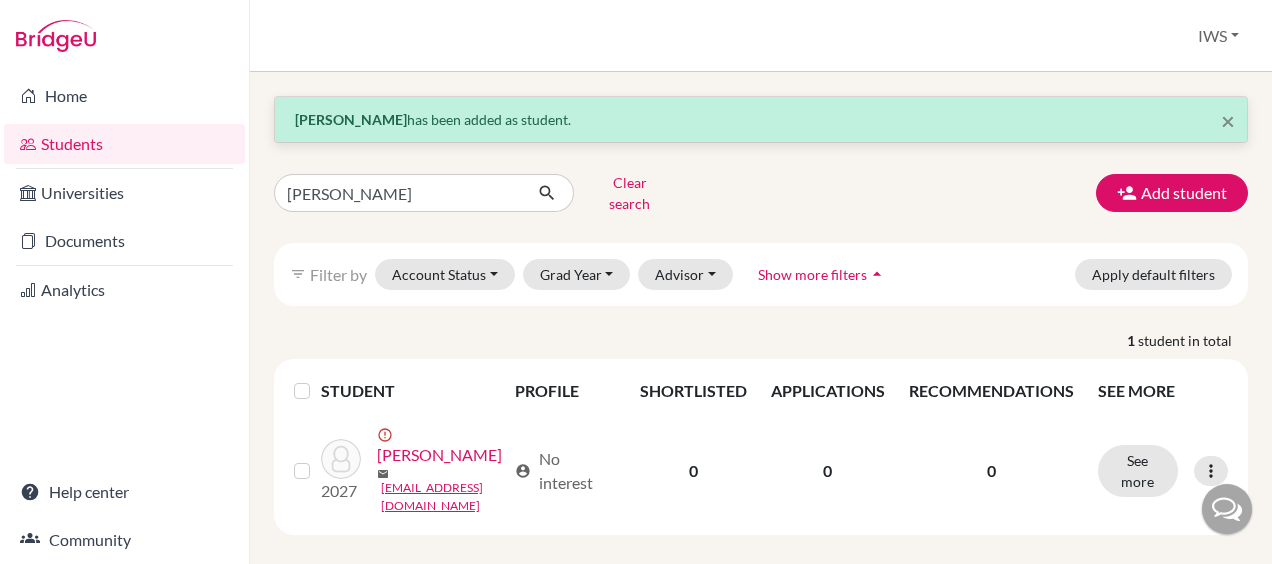 scroll, scrollTop: 0, scrollLeft: 0, axis: both 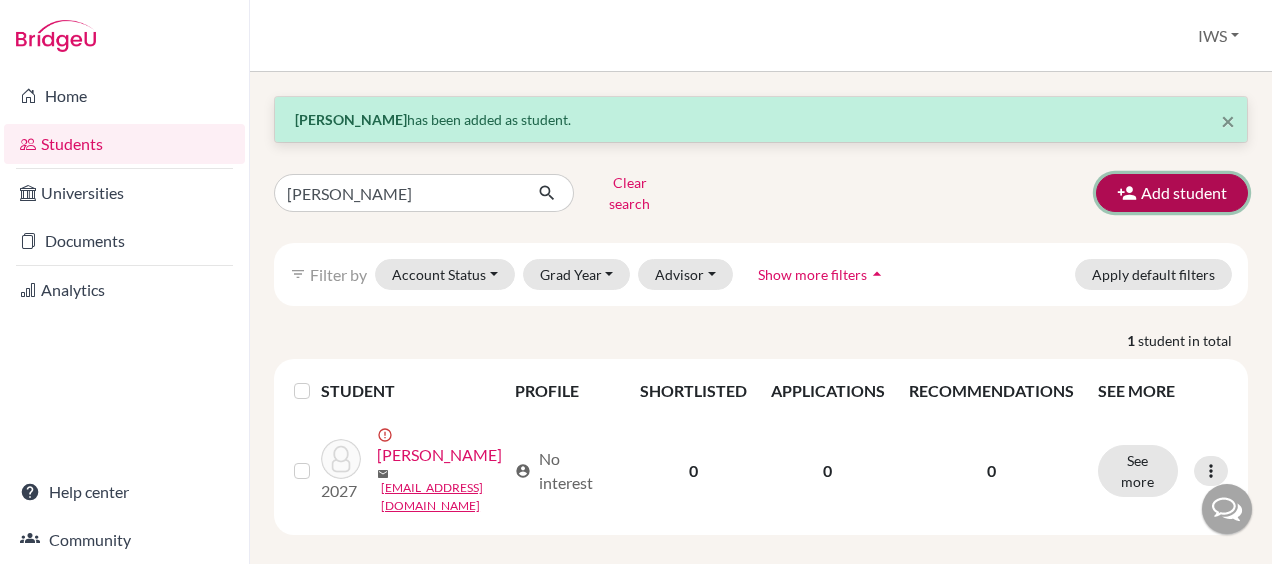 click at bounding box center [1127, 193] 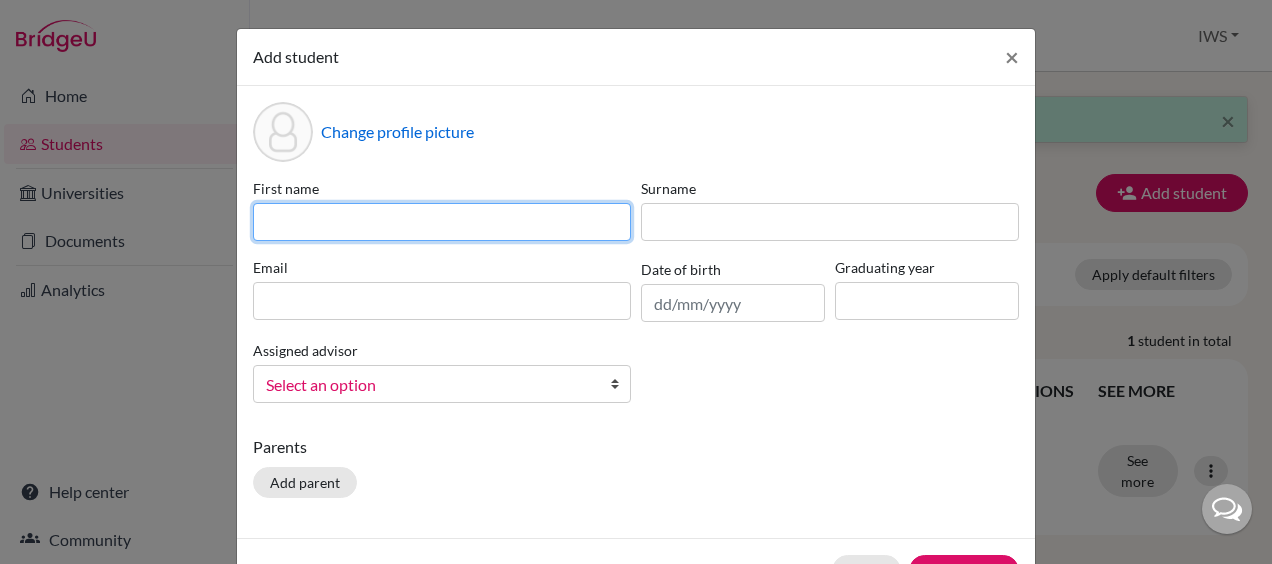 click at bounding box center [442, 222] 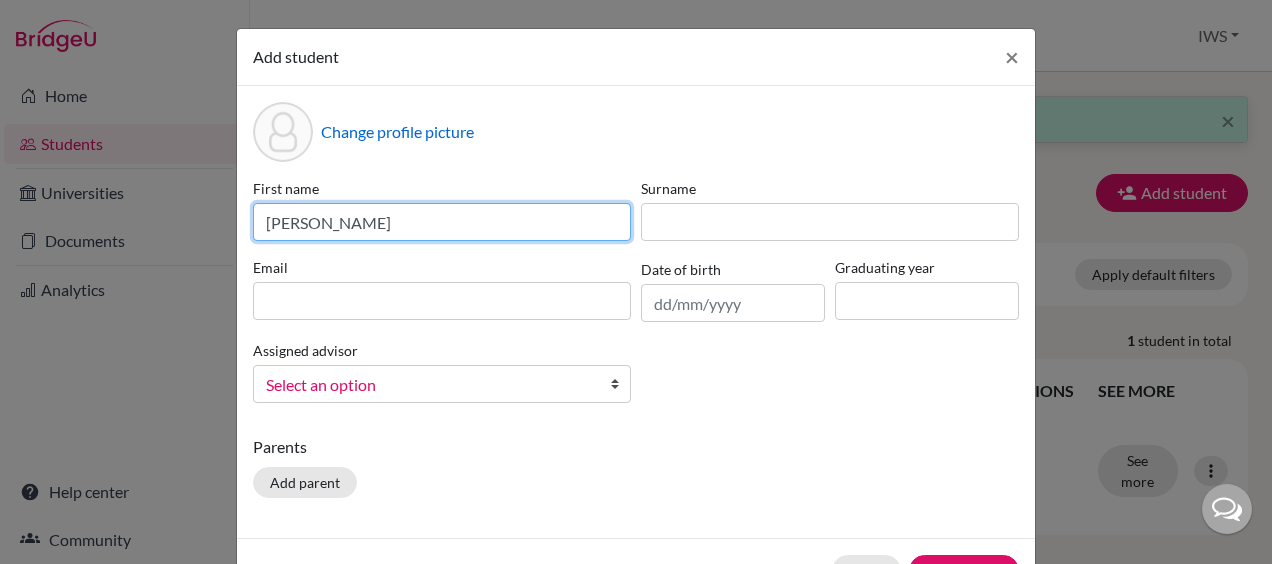 drag, startPoint x: 453, startPoint y: 223, endPoint x: 312, endPoint y: 220, distance: 141.0319 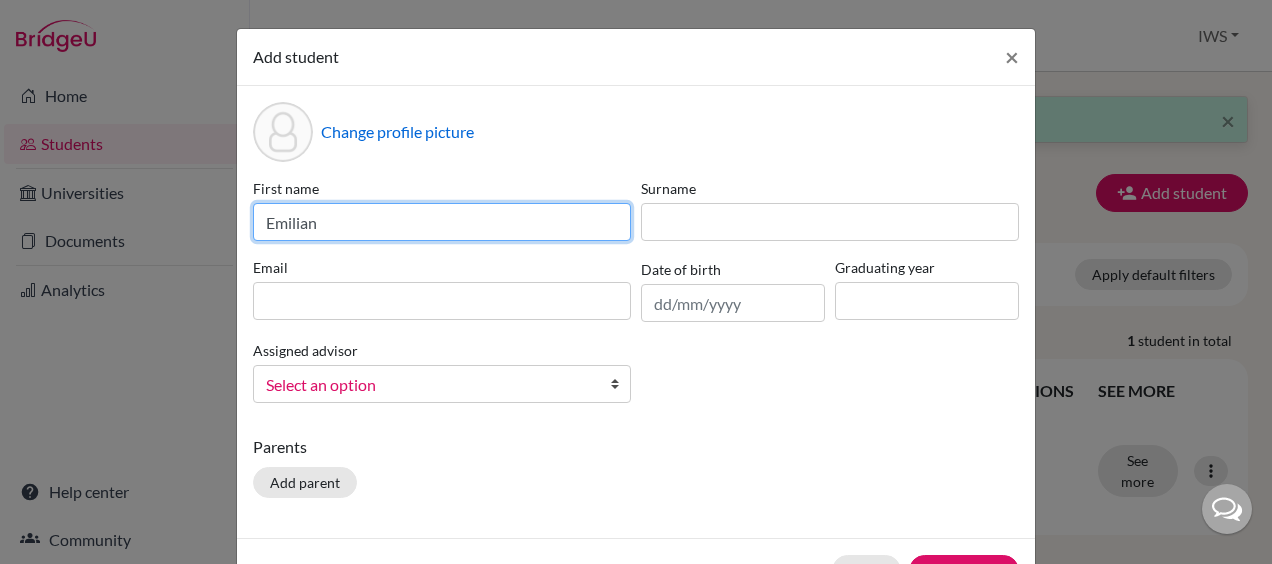 type on "Emilian" 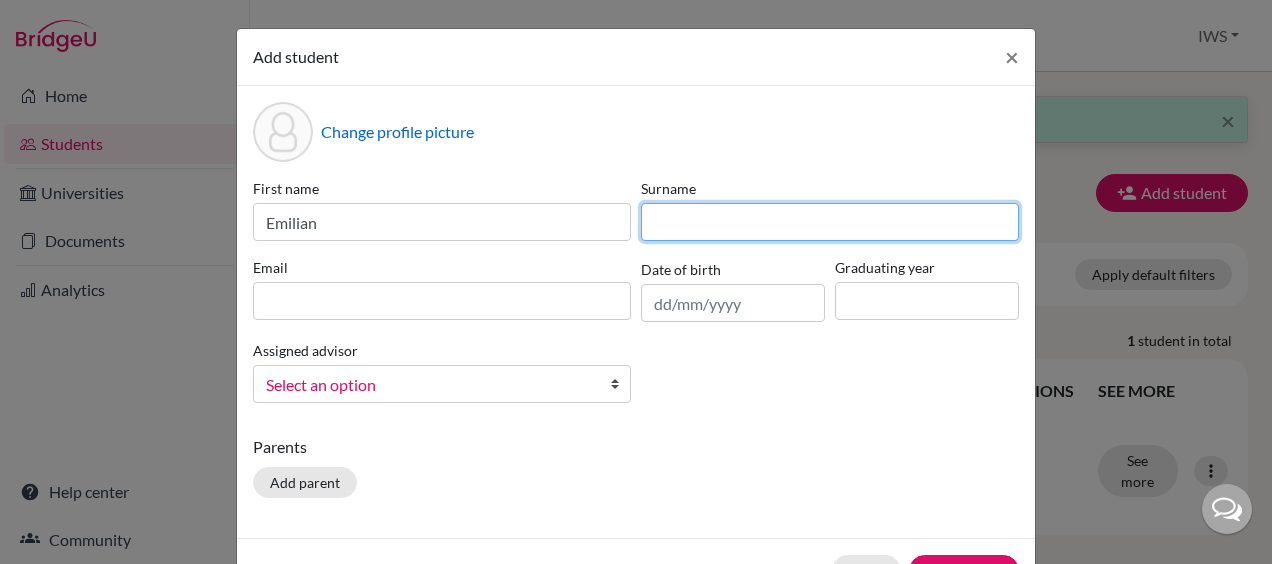 type on "R" 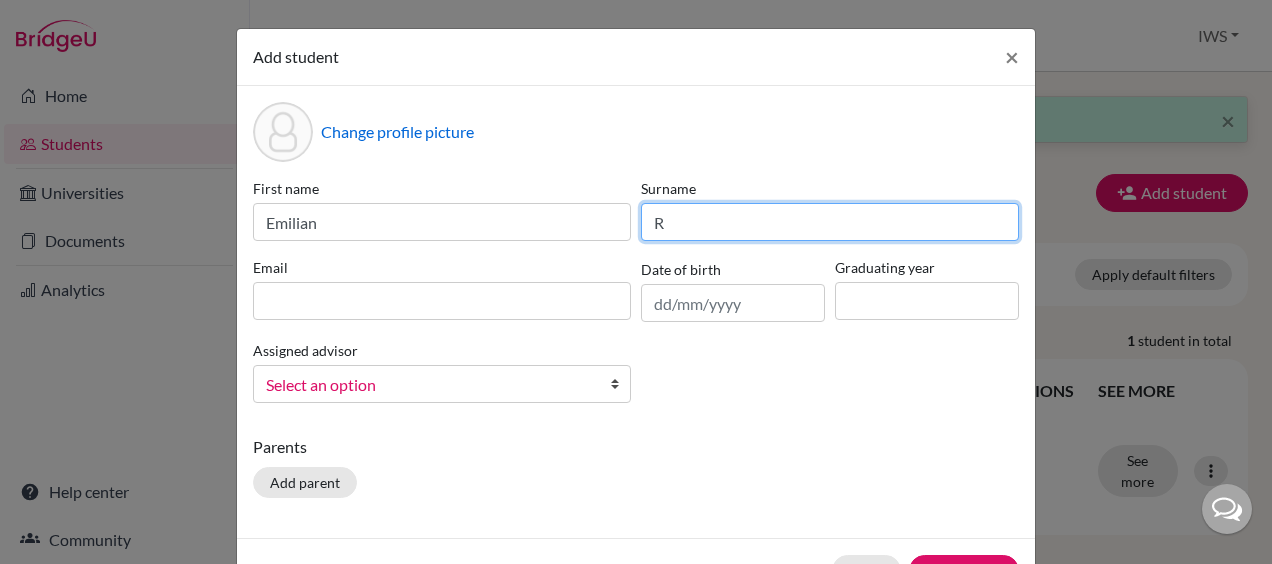 type 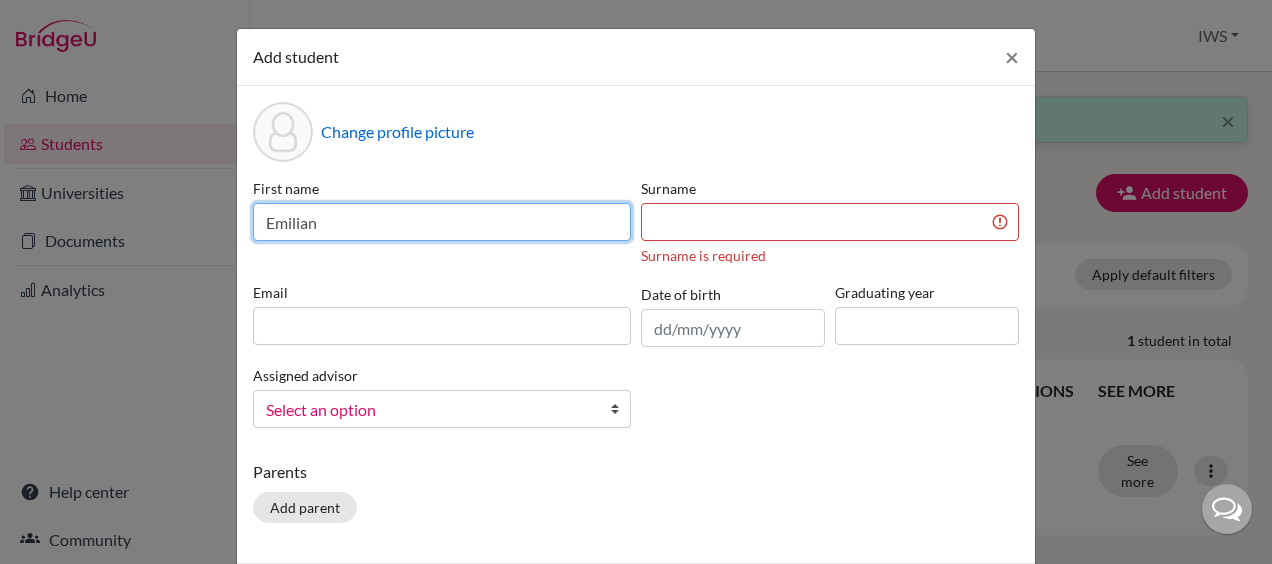 drag, startPoint x: 472, startPoint y: 204, endPoint x: 249, endPoint y: 210, distance: 223.0807 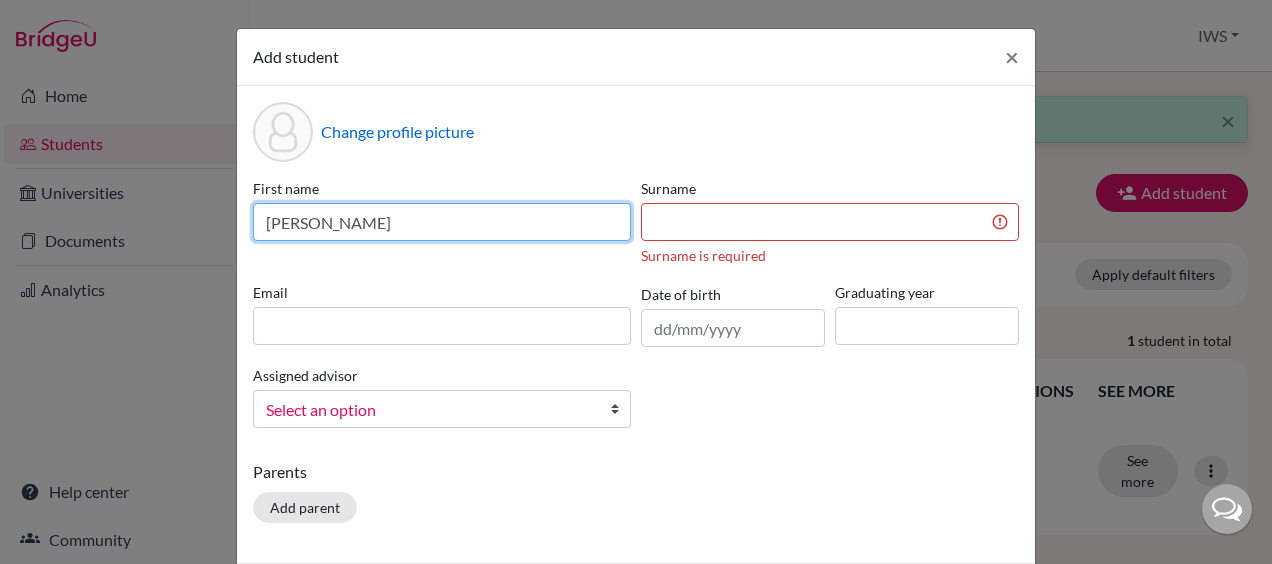 type on "[PERSON_NAME]" 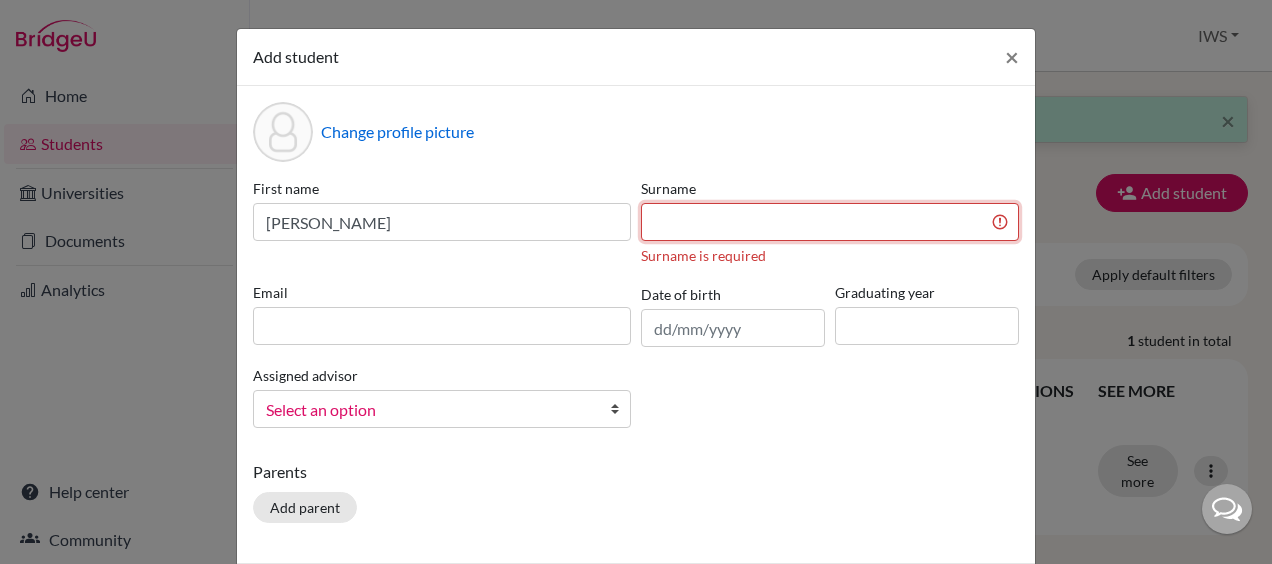 click at bounding box center (830, 222) 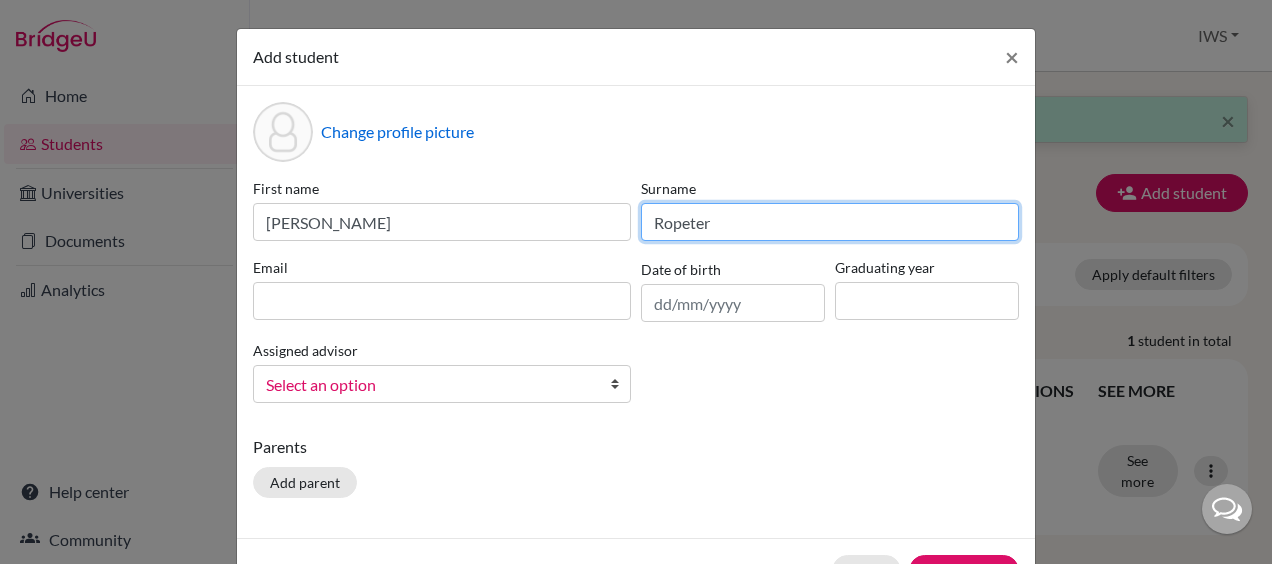 type on "Ropeter" 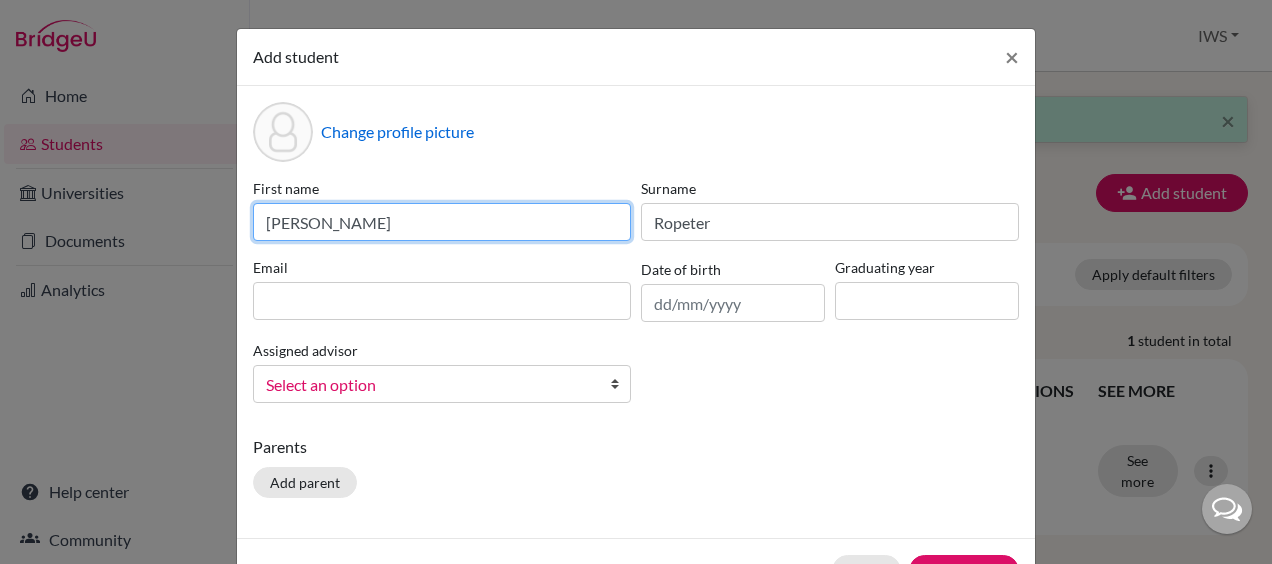 drag, startPoint x: 492, startPoint y: 230, endPoint x: 316, endPoint y: 221, distance: 176.22997 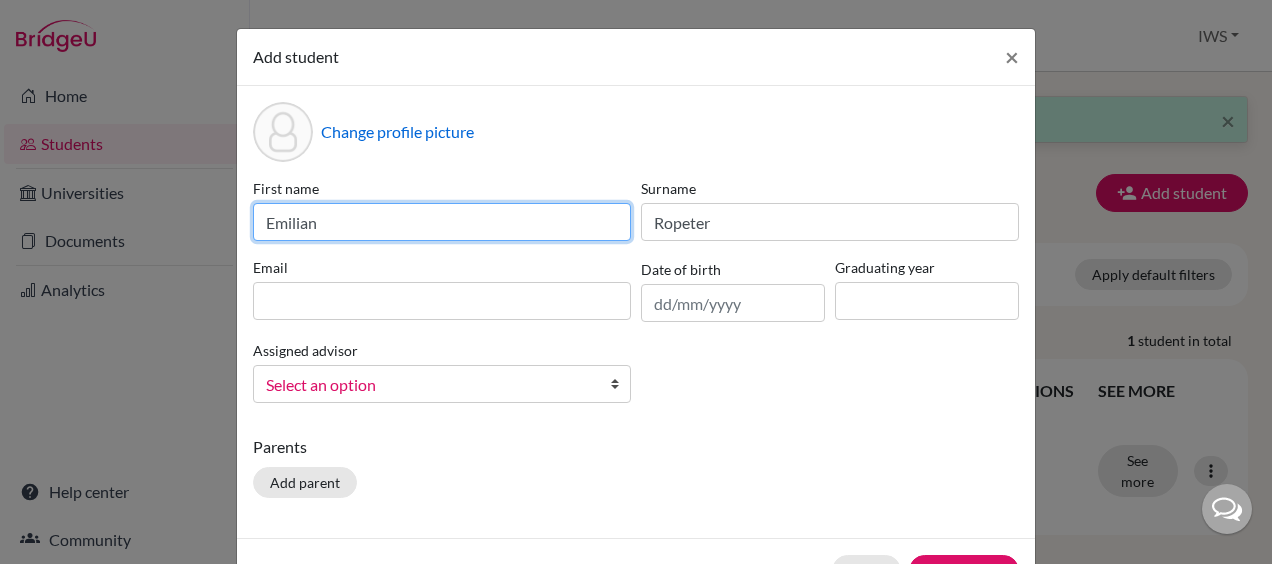 type on "Emilian" 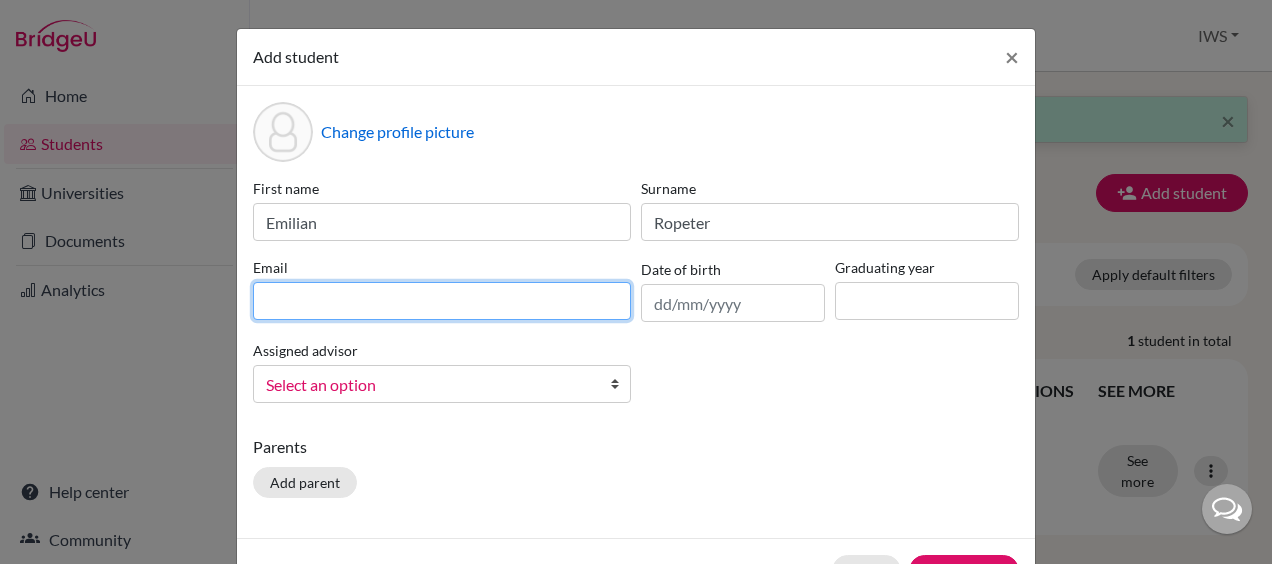 click at bounding box center (442, 301) 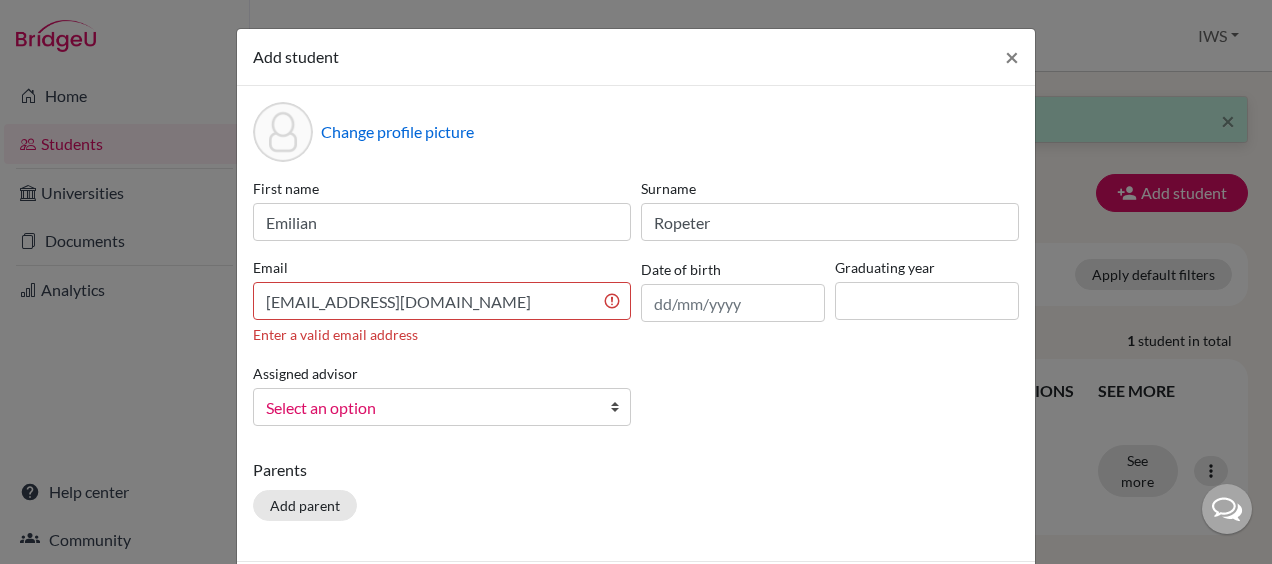 click on "First name [PERSON_NAME] Surname [PERSON_NAME] Email [EMAIL_ADDRESS][PERSON_NAME][DOMAIN_NAME] Enter a valid email address Date of birth Graduating year Assigned advisor [PERSON_NAME], [PERSON_NAME], [PERSON_NAME], [PERSON_NAME], [PERSON_NAME], [PERSON_NAME], [PERSON_NAME], [PERSON_NAME], [PERSON_NAME], [PERSON_NAME], [PERSON_NAME], [PERSON_NAME], [PERSON_NAME], [PERSON_NAME], [PERSON_NAME], [PERSON_NAME], [PERSON_NAME], [PERSON_NAME], [PERSON_NAME], [PERSON_NAME], [PERSON_NAME]
Select an option" at bounding box center [636, 310] 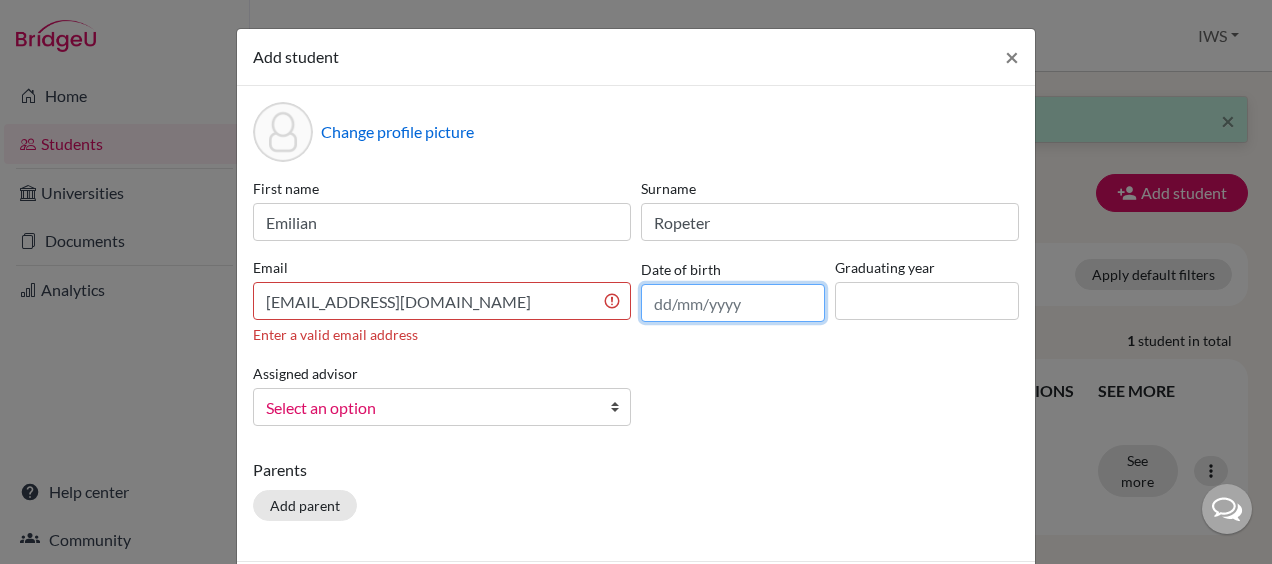 click at bounding box center [733, 303] 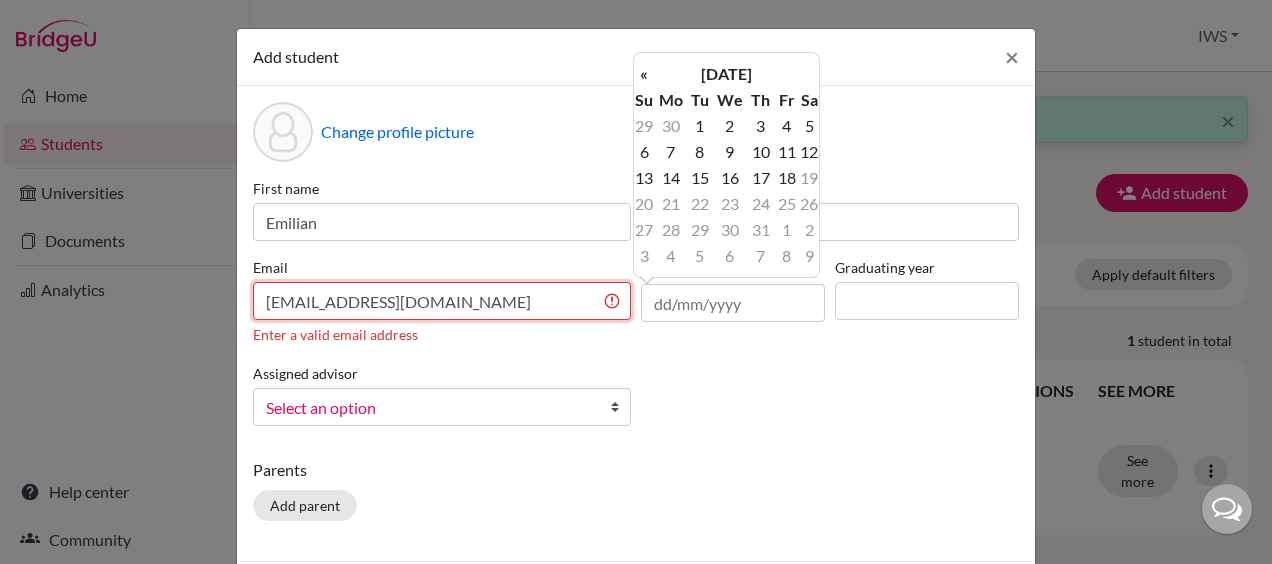 click on "[EMAIL_ADDRESS][DOMAIN_NAME]" at bounding box center [442, 301] 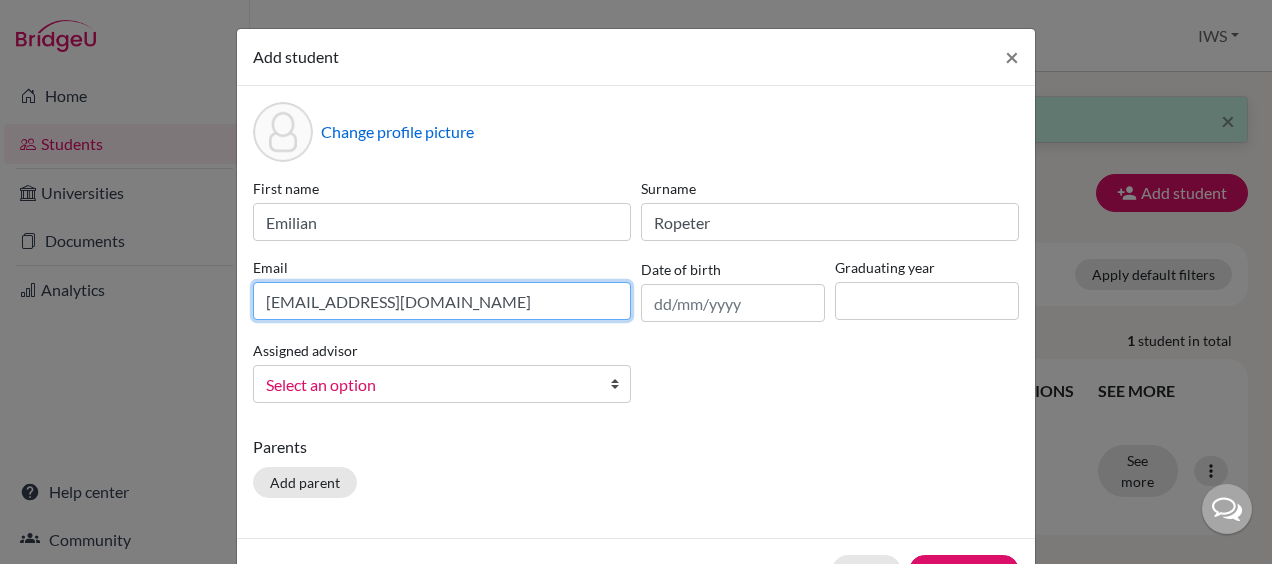 click on "[EMAIL_ADDRESS][DOMAIN_NAME]" at bounding box center [442, 301] 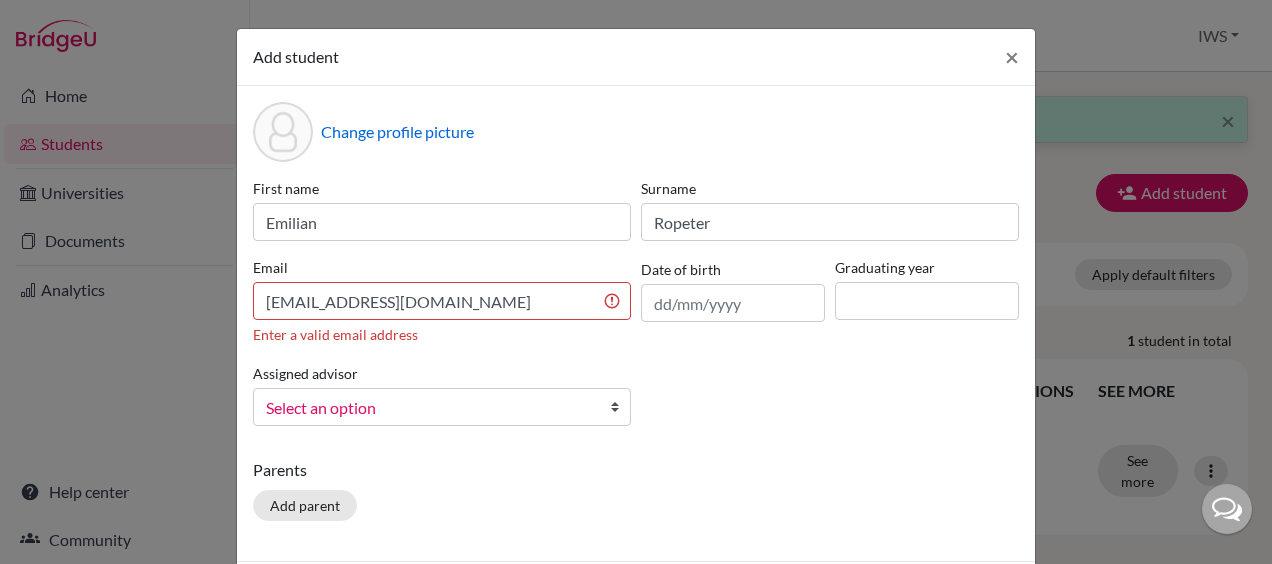 click on "Change profile picture First name [PERSON_NAME] Surname [PERSON_NAME] Email [EMAIL_ADDRESS][PERSON_NAME][DOMAIN_NAME] Enter a valid email address Date of birth Graduating year Assigned advisor [PERSON_NAME], [PERSON_NAME], [PERSON_NAME], [PERSON_NAME], [PERSON_NAME], [PERSON_NAME], [PERSON_NAME], [PERSON_NAME], [PERSON_NAME], [PERSON_NAME], [PERSON_NAME], [PERSON_NAME], [PERSON_NAME], [PERSON_NAME], [PERSON_NAME], [PERSON_NAME], [PERSON_NAME], [PERSON_NAME], [PERSON_NAME], [PERSON_NAME], [PERSON_NAME]
Select an option
Parents Add parent" at bounding box center (636, 323) 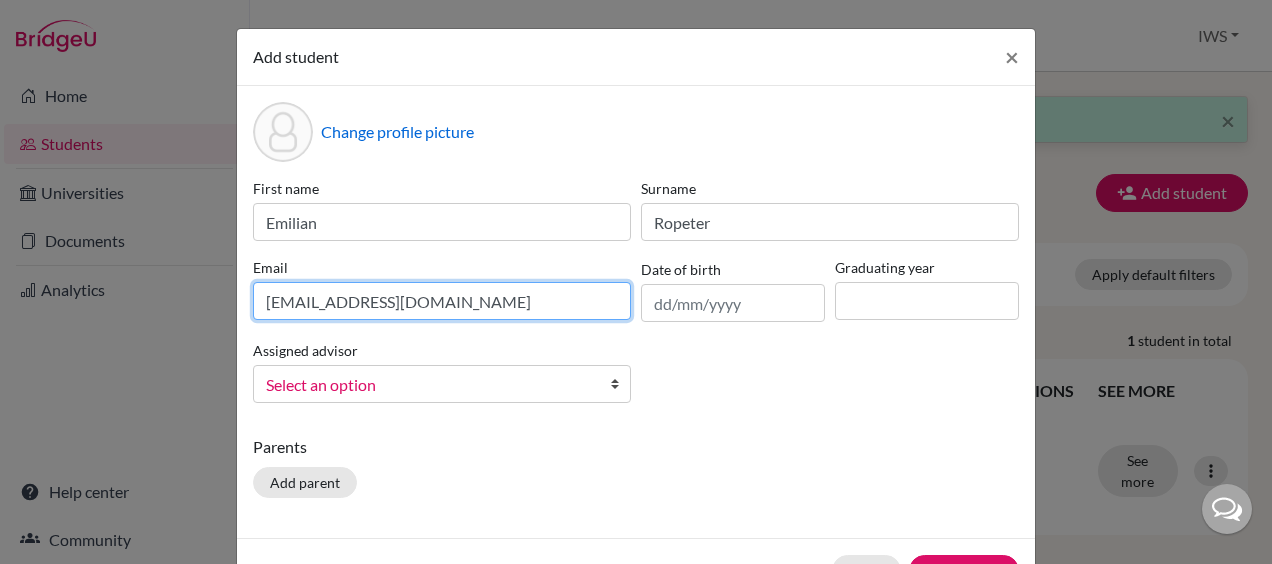 click on "[EMAIL_ADDRESS][DOMAIN_NAME]" at bounding box center (442, 301) 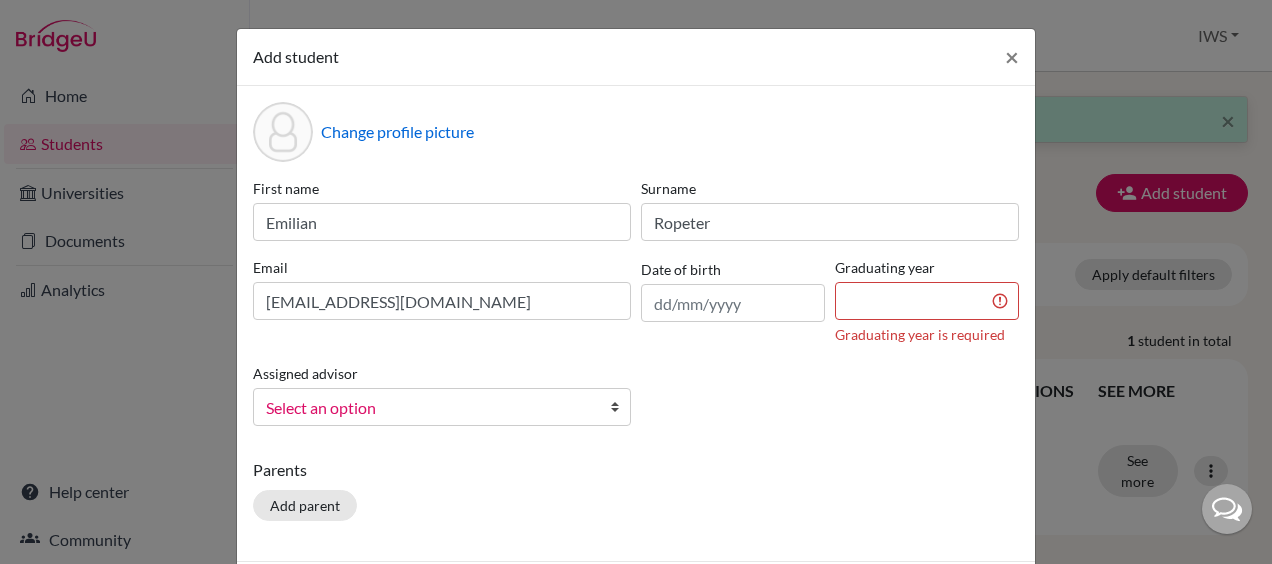 click on "First name [PERSON_NAME] Surname [PERSON_NAME] Email [EMAIL_ADDRESS][PERSON_NAME][DOMAIN_NAME] Date of birth Graduating year Graduating year is required Assigned advisor [PERSON_NAME], [PERSON_NAME], [PERSON_NAME], [PERSON_NAME], [PERSON_NAME], [PERSON_NAME], [PERSON_NAME], [PERSON_NAME], [PERSON_NAME], [PERSON_NAME], [PERSON_NAME], [PERSON_NAME], [PERSON_NAME], [PERSON_NAME], [PERSON_NAME], [PERSON_NAME], [PERSON_NAME], [PERSON_NAME], [PERSON_NAME], [PERSON_NAME], [PERSON_NAME]
Select an option" at bounding box center [636, 310] 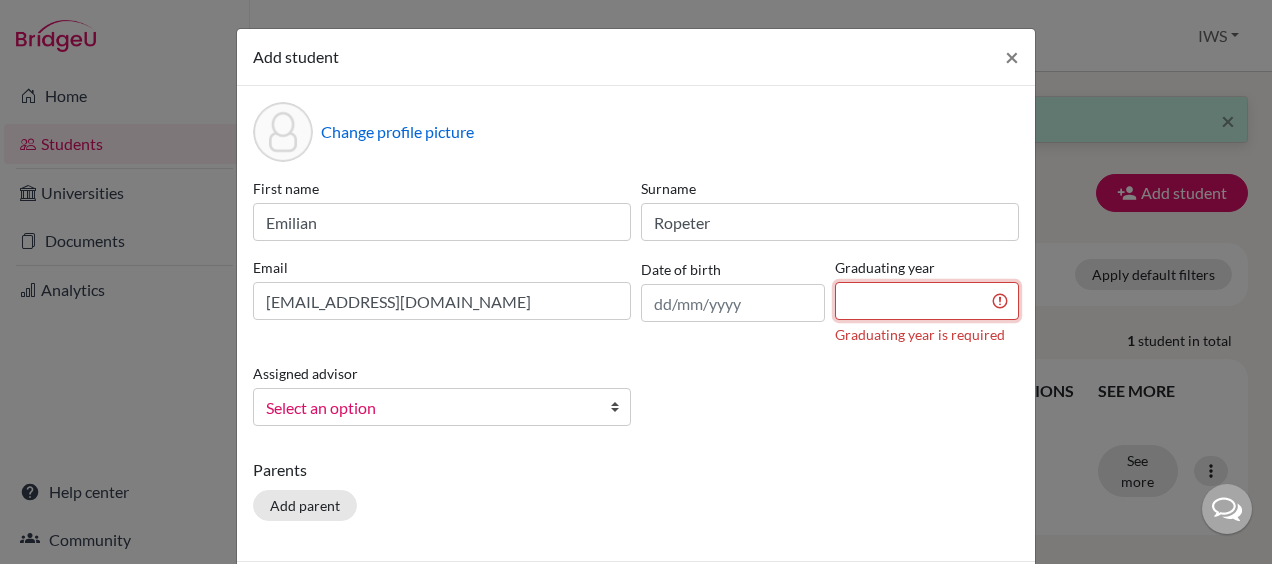click at bounding box center (927, 301) 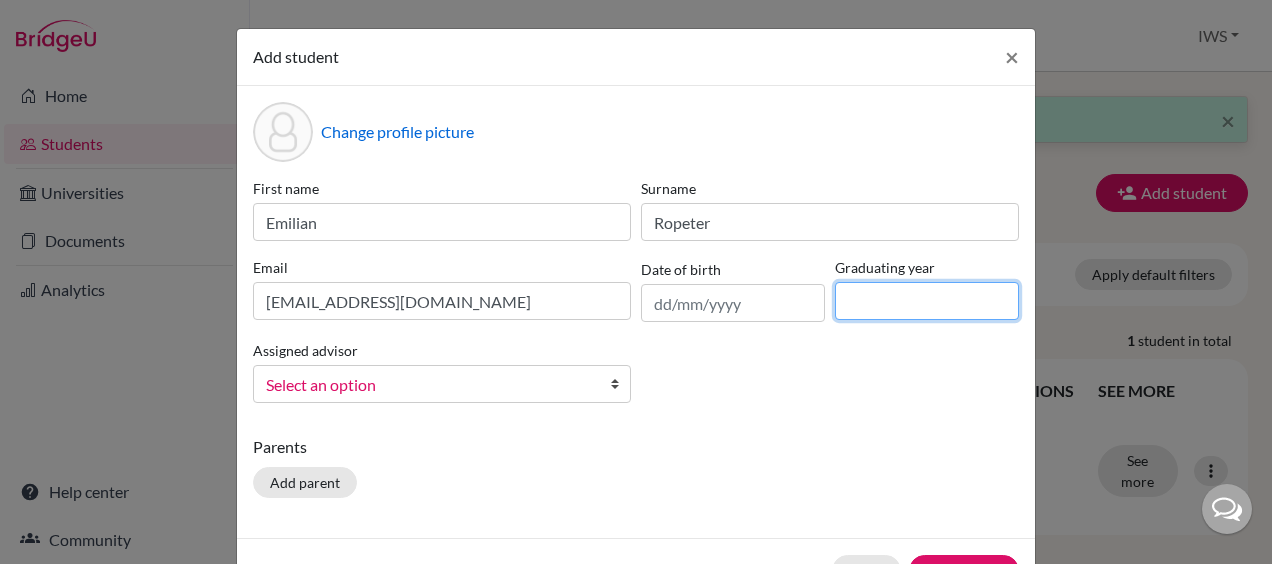 type on "2027" 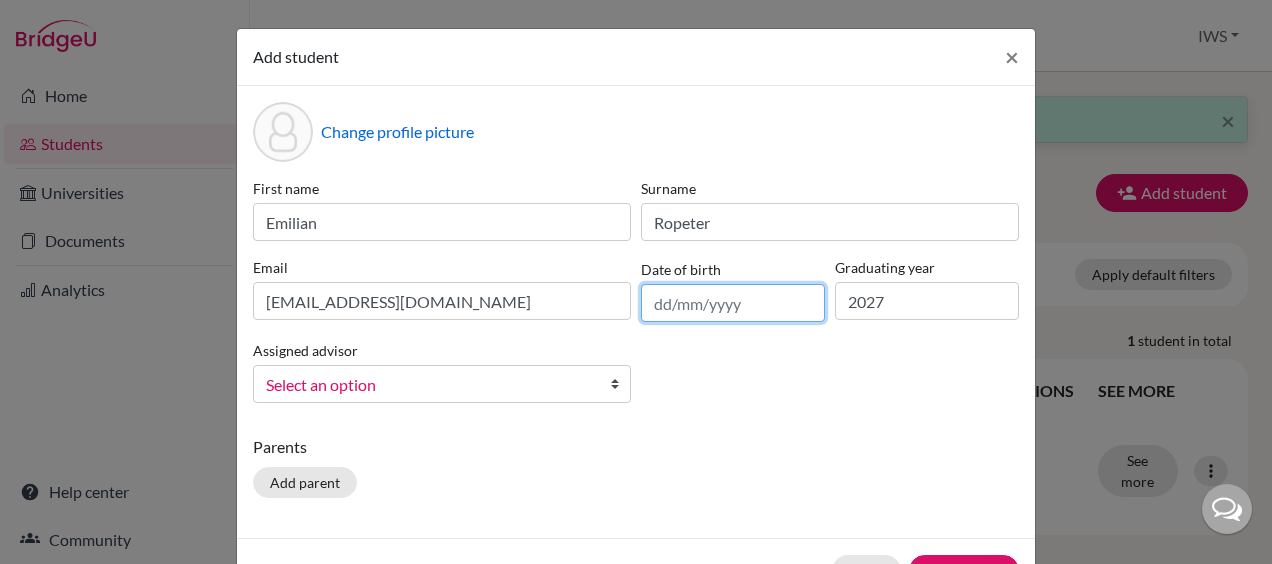 click at bounding box center (733, 303) 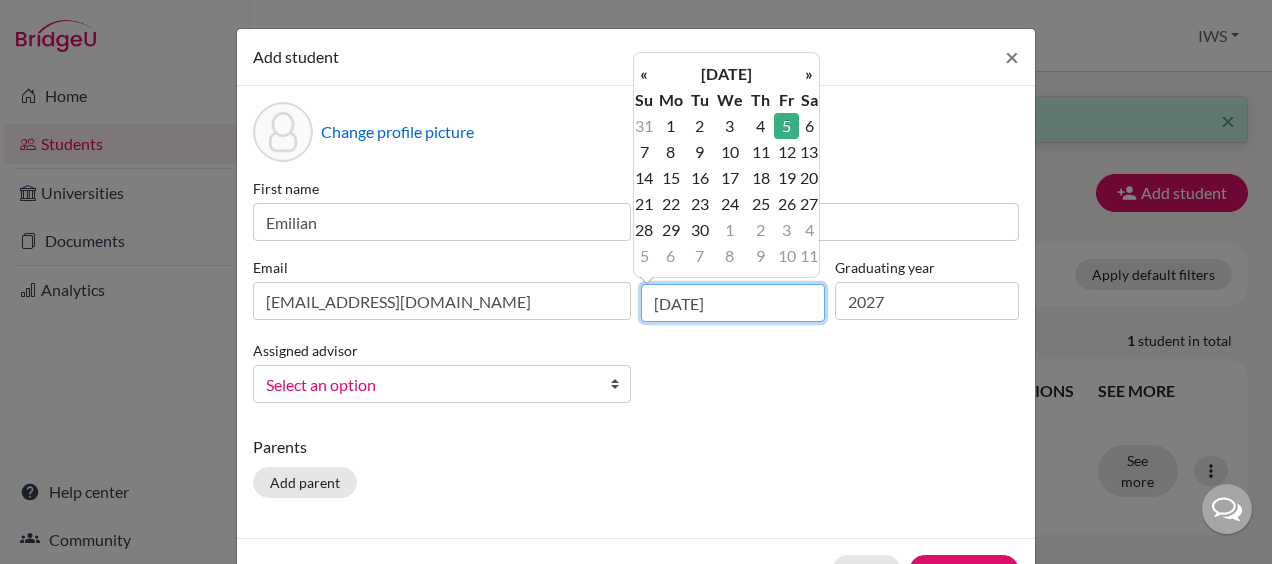 type on "[DATE]" 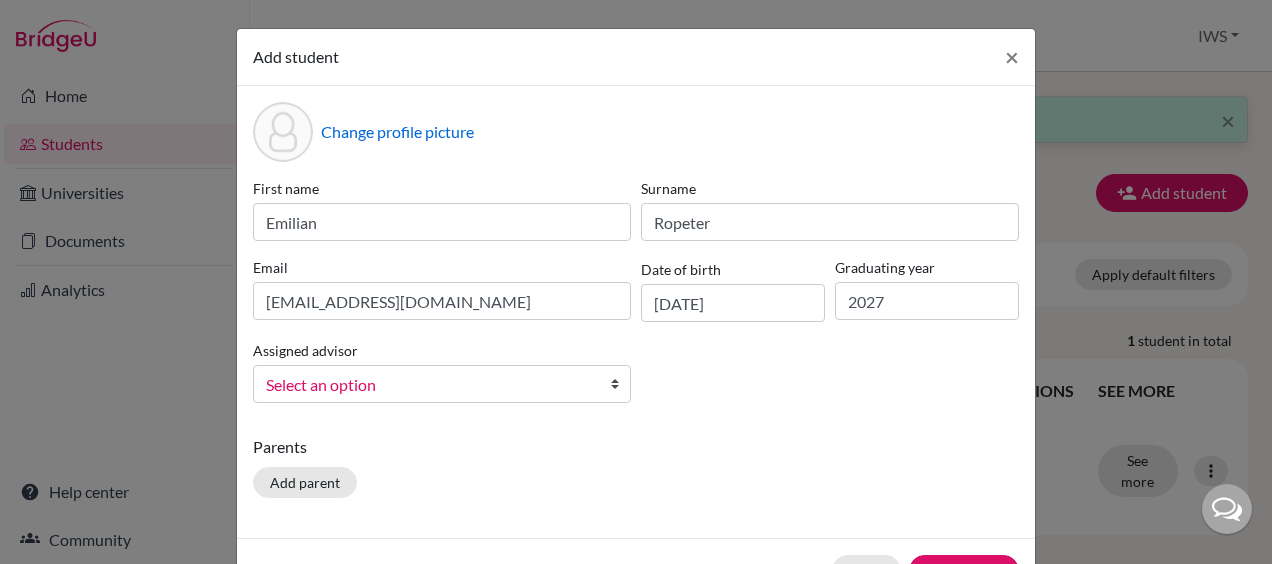 click on "Parents Add parent" at bounding box center (636, 470) 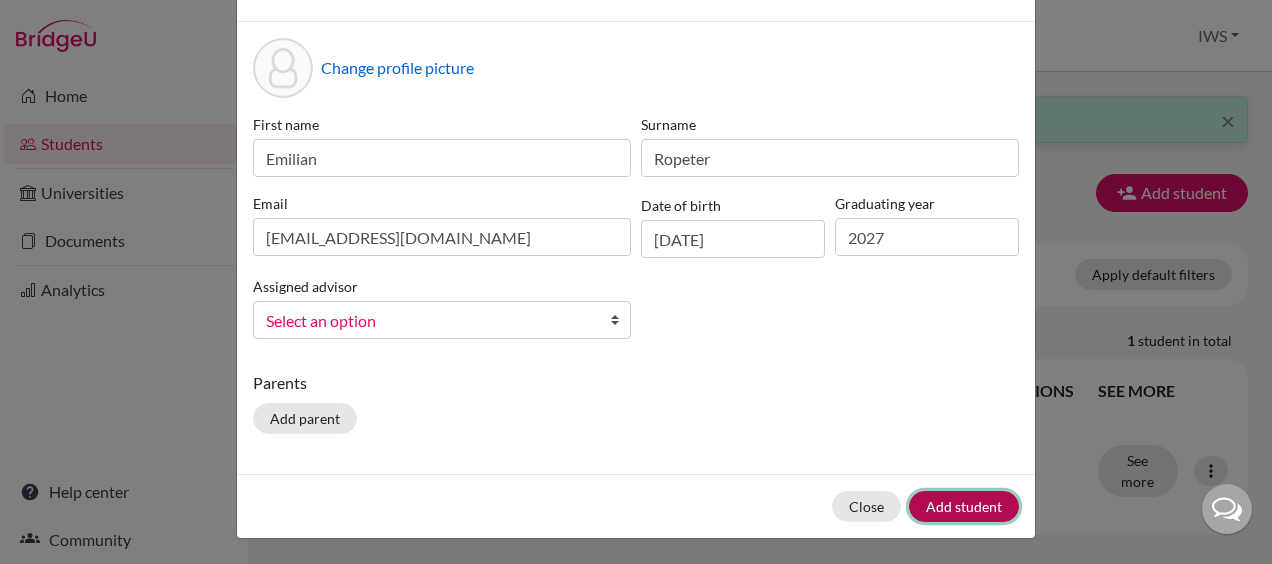 click on "Add student" at bounding box center [964, 506] 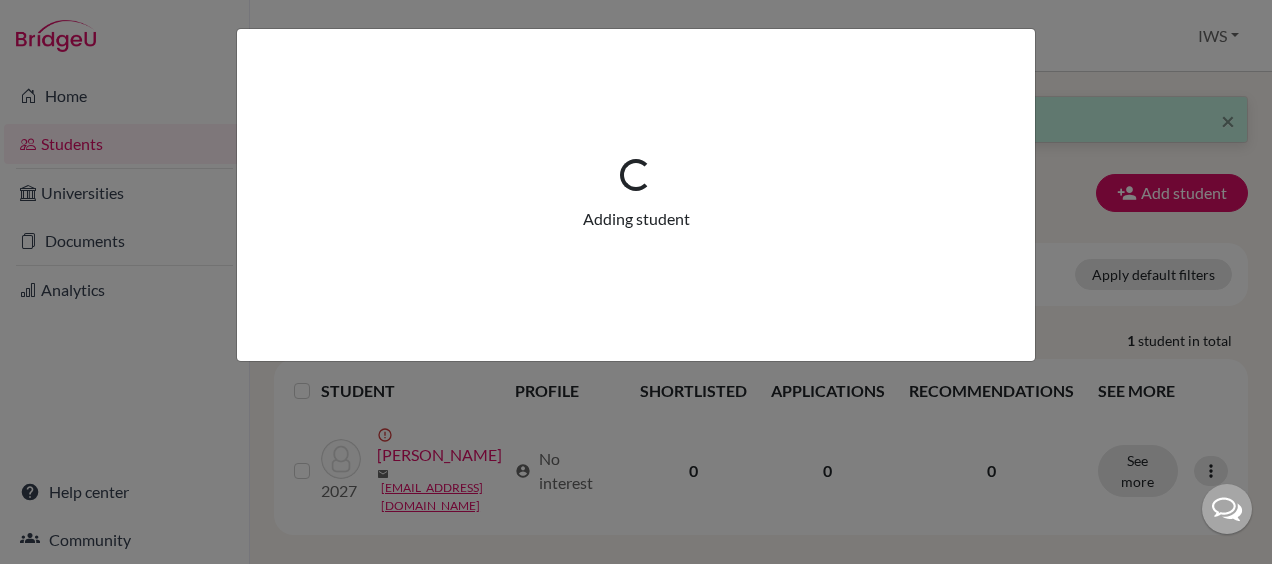 scroll, scrollTop: 0, scrollLeft: 0, axis: both 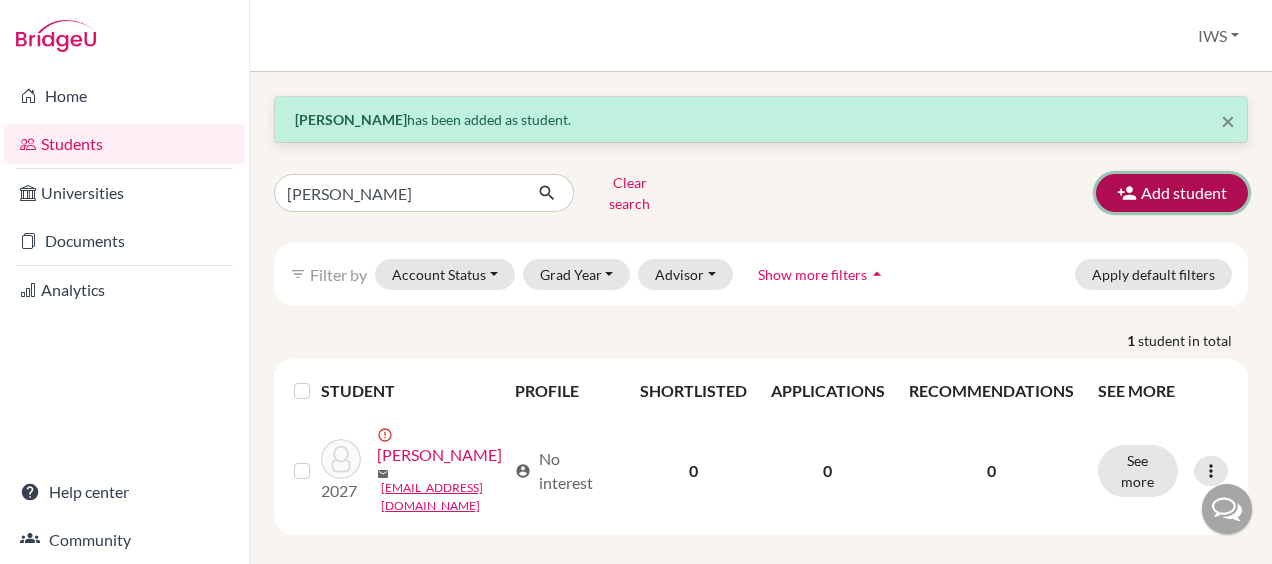 click at bounding box center (1127, 193) 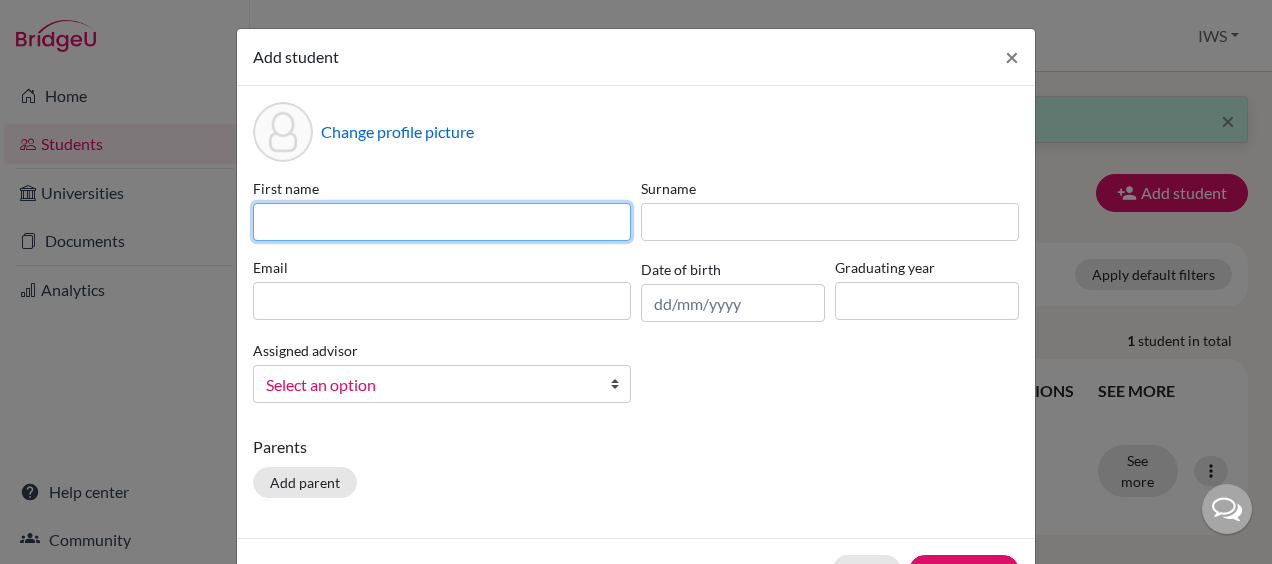 click at bounding box center (442, 222) 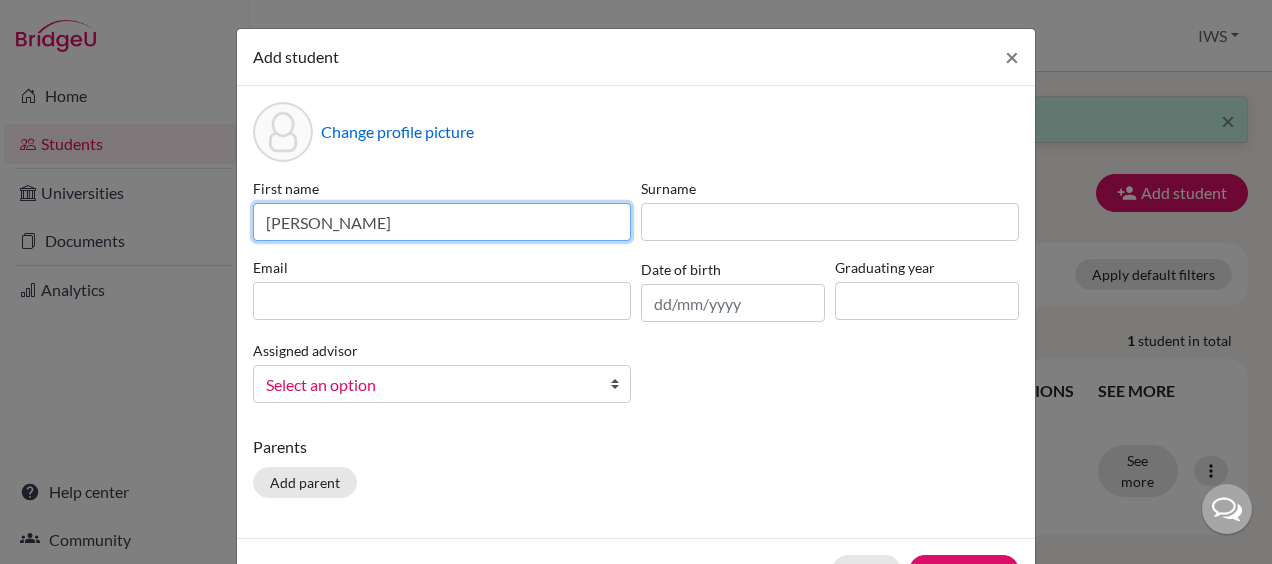 type on "[PERSON_NAME]" 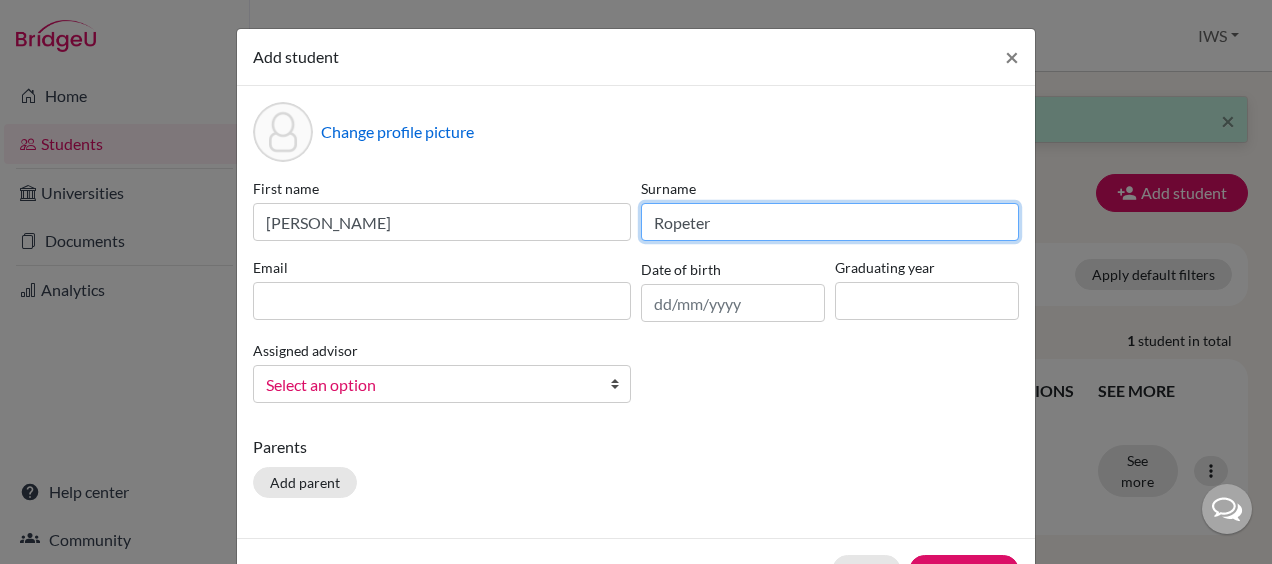 type on "Ropeter" 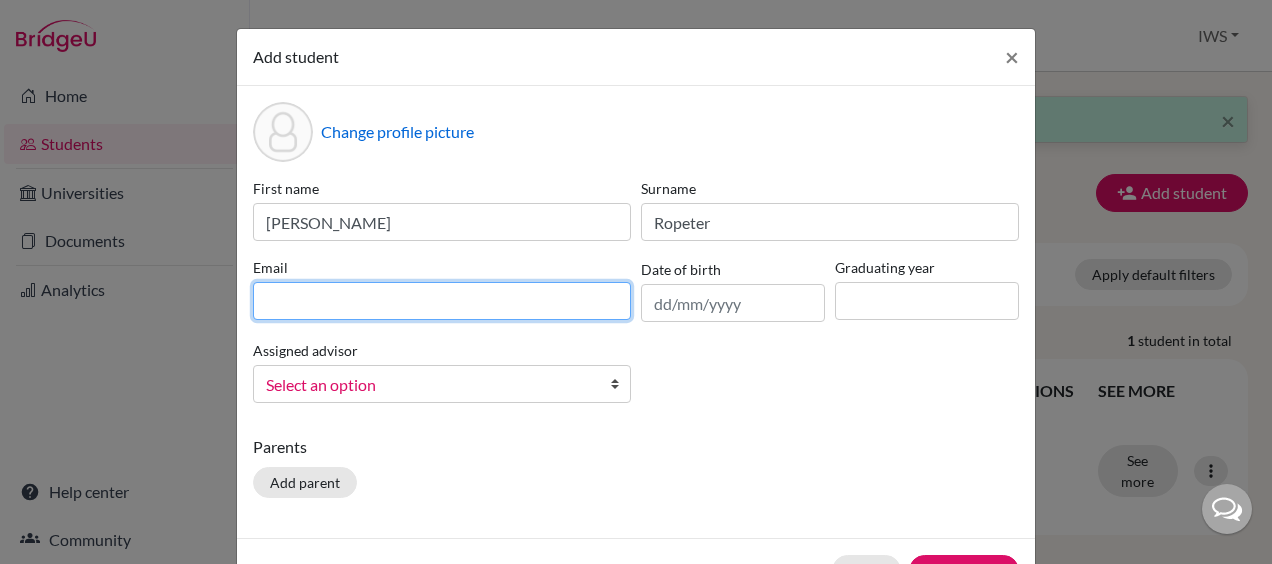 click at bounding box center (442, 301) 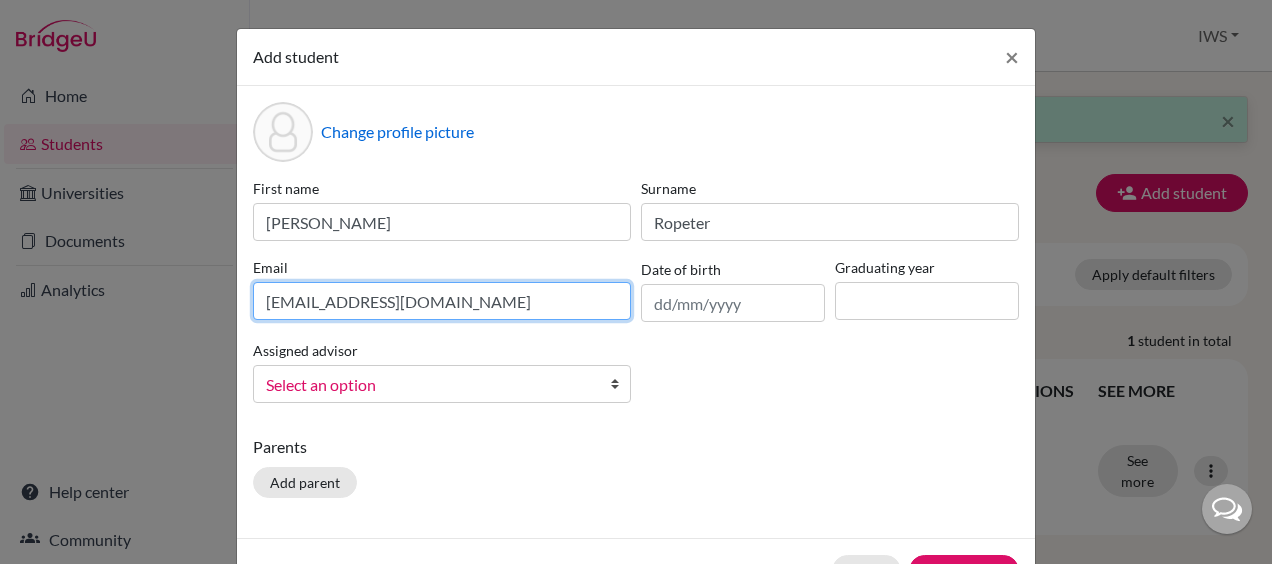 type on "[EMAIL_ADDRESS][DOMAIN_NAME]" 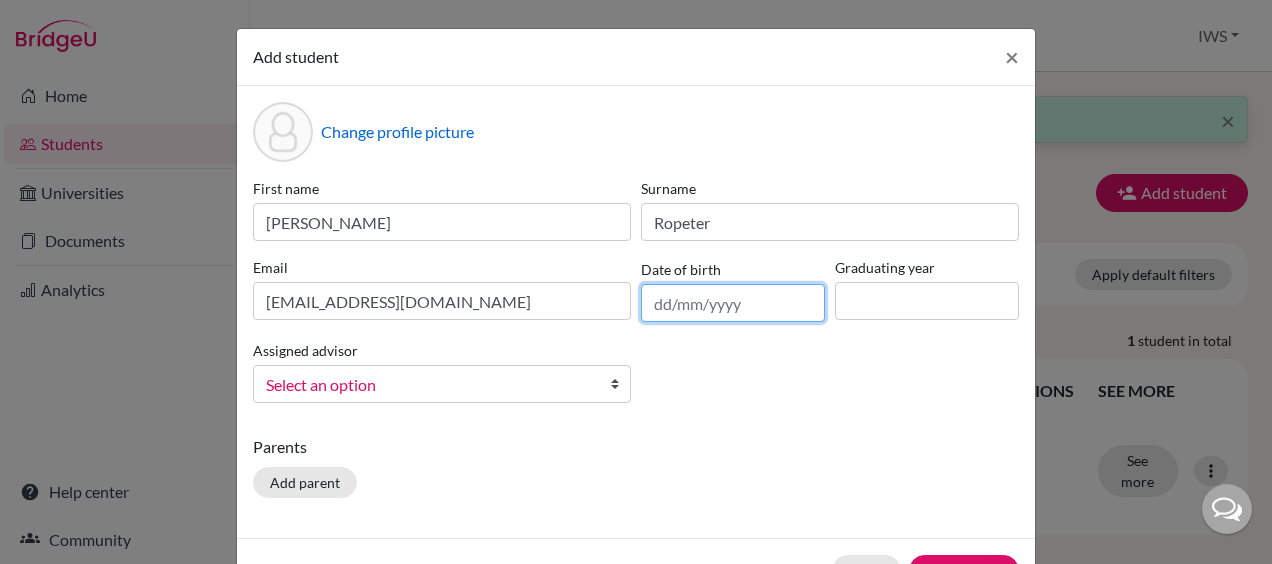 click at bounding box center (733, 303) 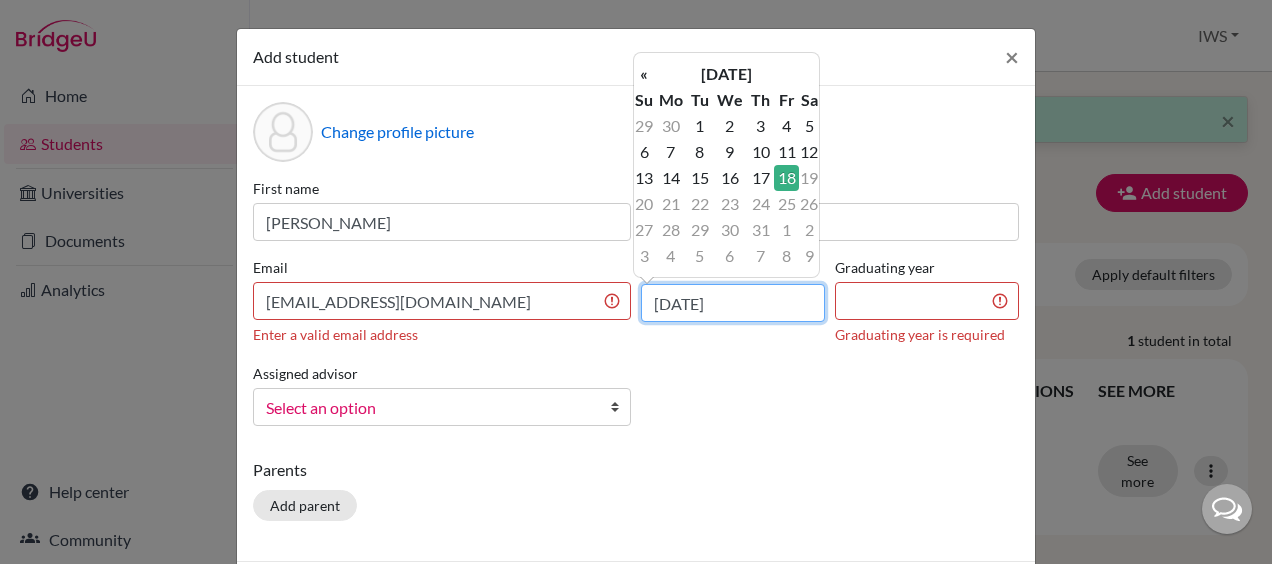 click on "[DATE]" at bounding box center (733, 303) 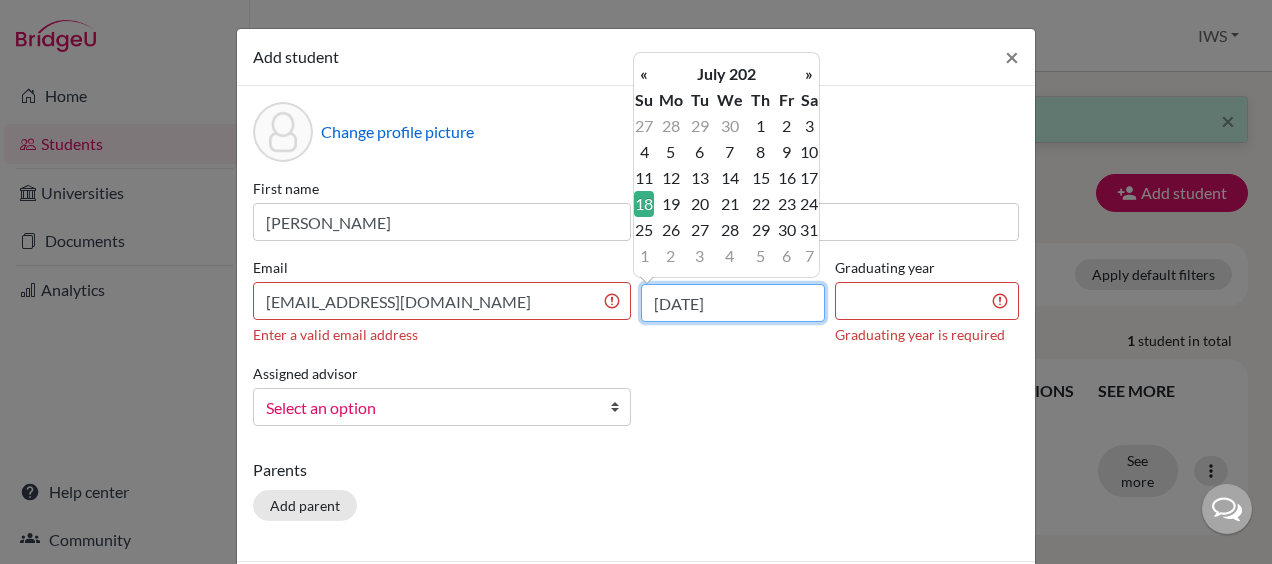 type on "18/07/20215" 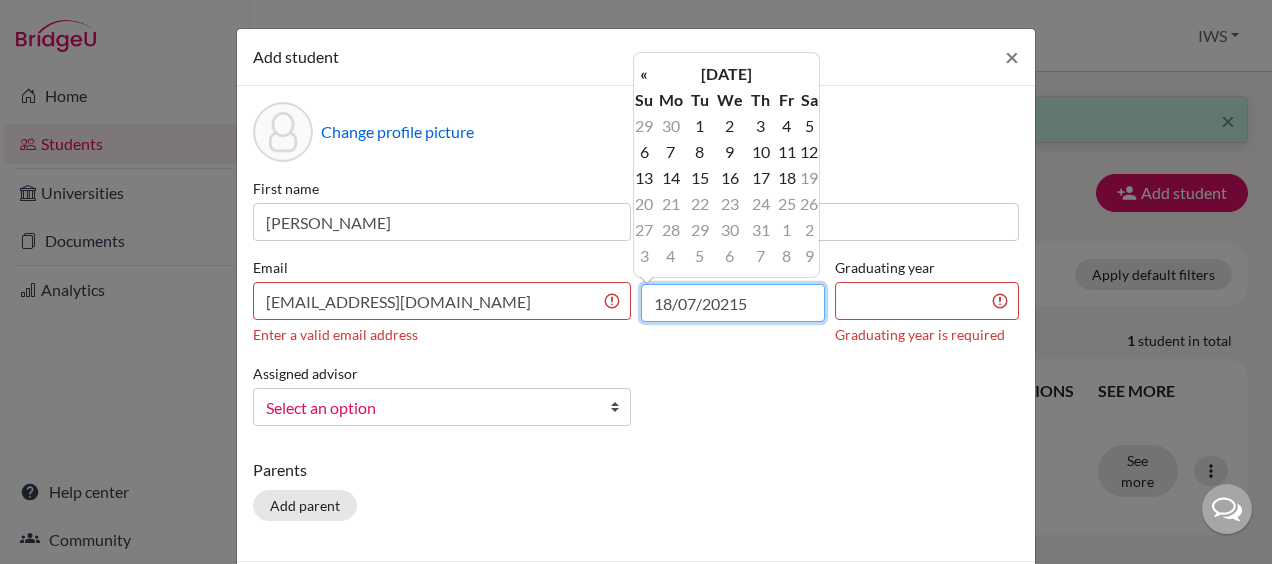 type 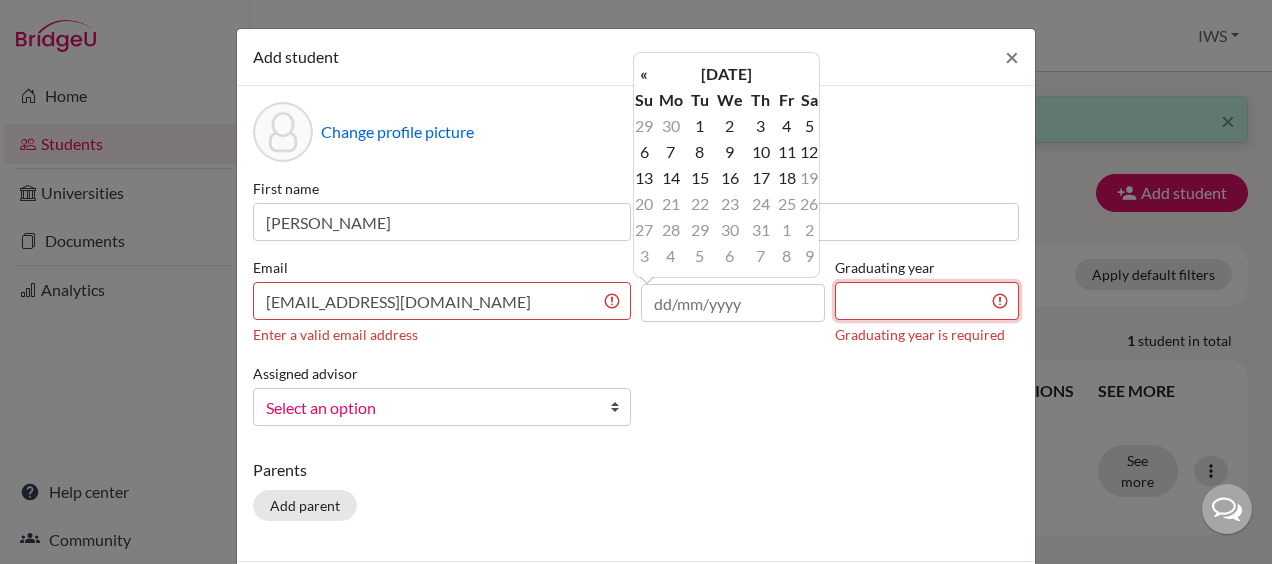 click at bounding box center [927, 301] 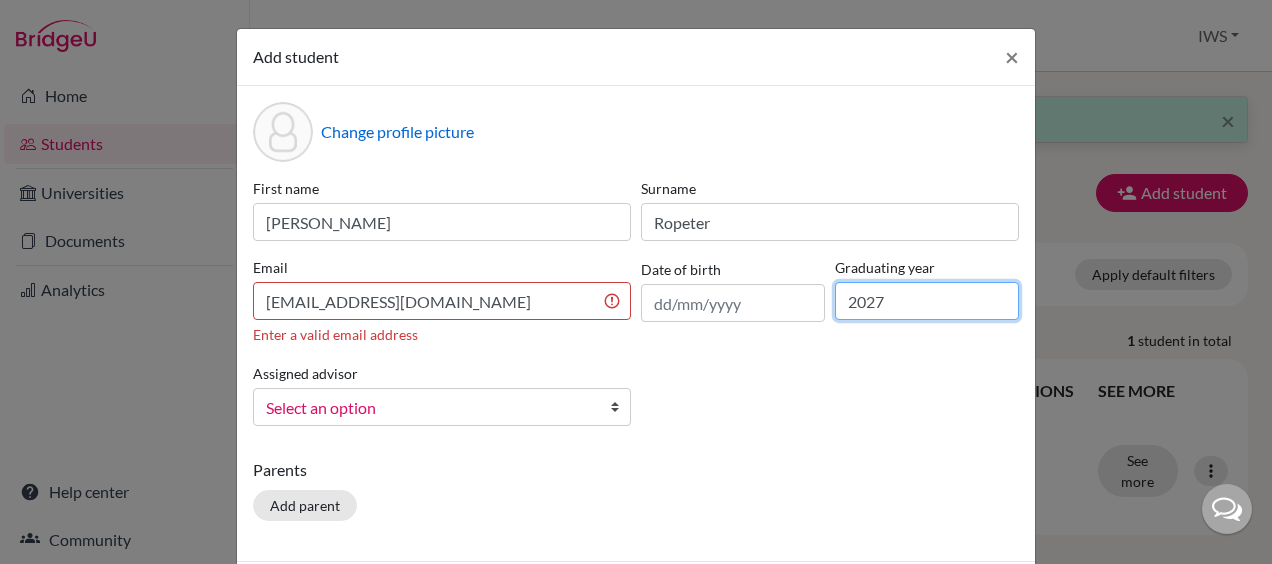 type on "2027" 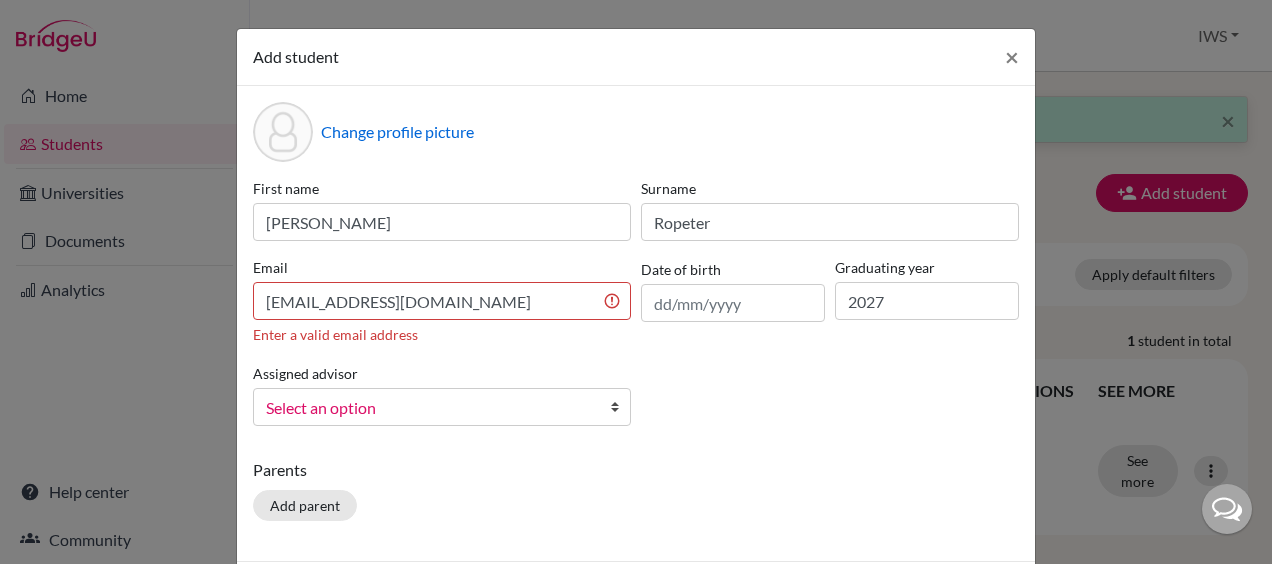 click on "First name [PERSON_NAME] [PERSON_NAME] Email [EMAIL_ADDRESS][PERSON_NAME][DOMAIN_NAME] Enter a valid email address Date of birth Graduating year [DATE] Assigned advisor [PERSON_NAME], [PERSON_NAME], [PERSON_NAME], [PERSON_NAME], [PERSON_NAME], [PERSON_NAME], [PERSON_NAME], [PERSON_NAME], [PERSON_NAME], [PERSON_NAME], [PERSON_NAME], [PERSON_NAME], [PERSON_NAME], [PERSON_NAME], [PERSON_NAME], [PERSON_NAME], [PERSON_NAME], [PERSON_NAME], [PERSON_NAME], [PERSON_NAME], [PERSON_NAME]
Select an option" at bounding box center (636, 310) 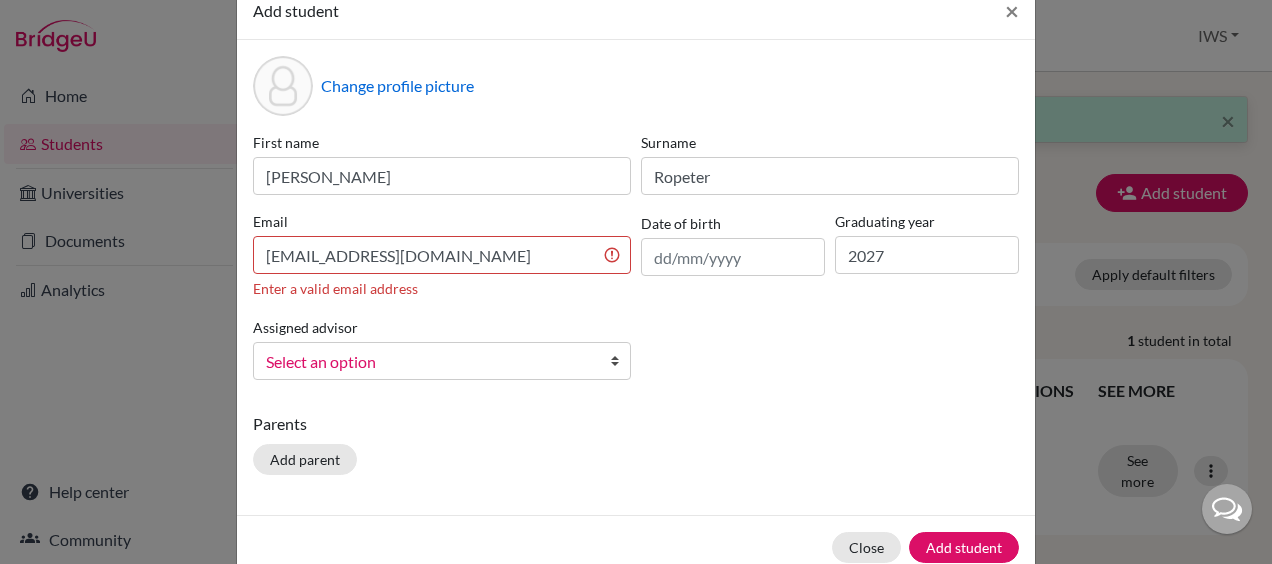 scroll, scrollTop: 87, scrollLeft: 0, axis: vertical 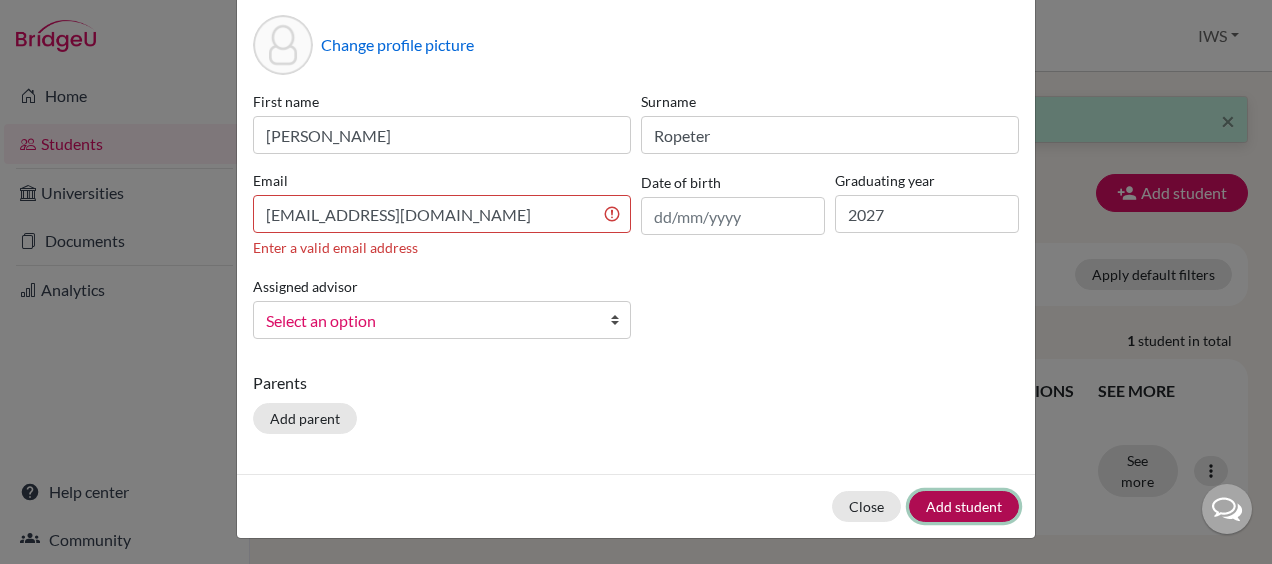 click on "Add student" at bounding box center (964, 506) 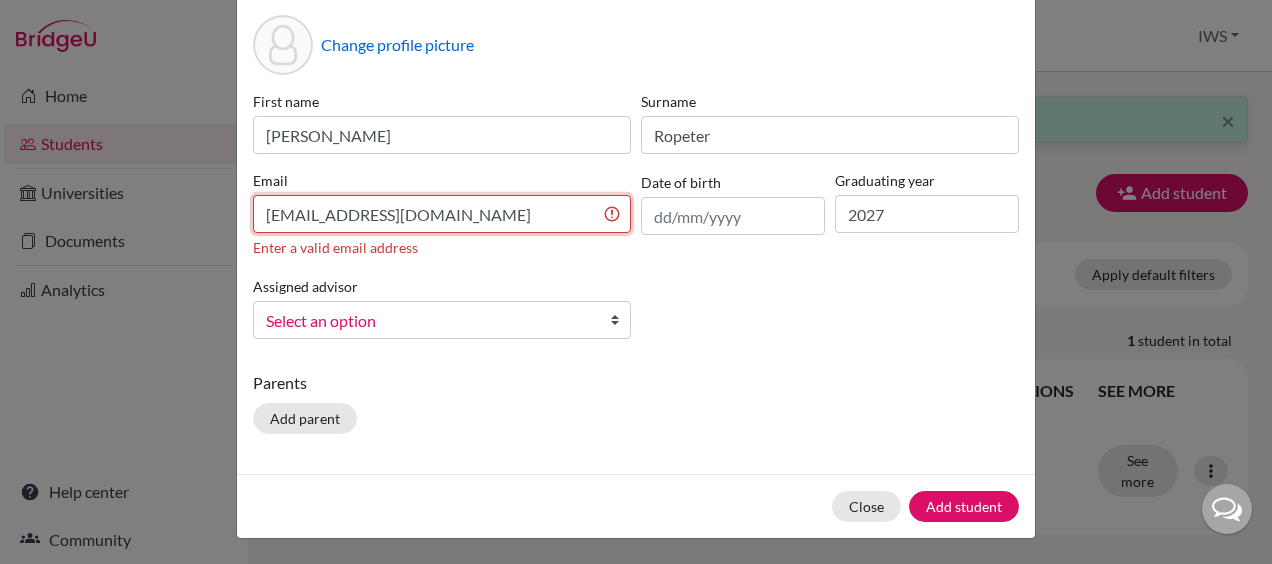 click on "Email [EMAIL_ADDRESS][DOMAIN_NAME] Enter a valid email address" at bounding box center [442, 214] 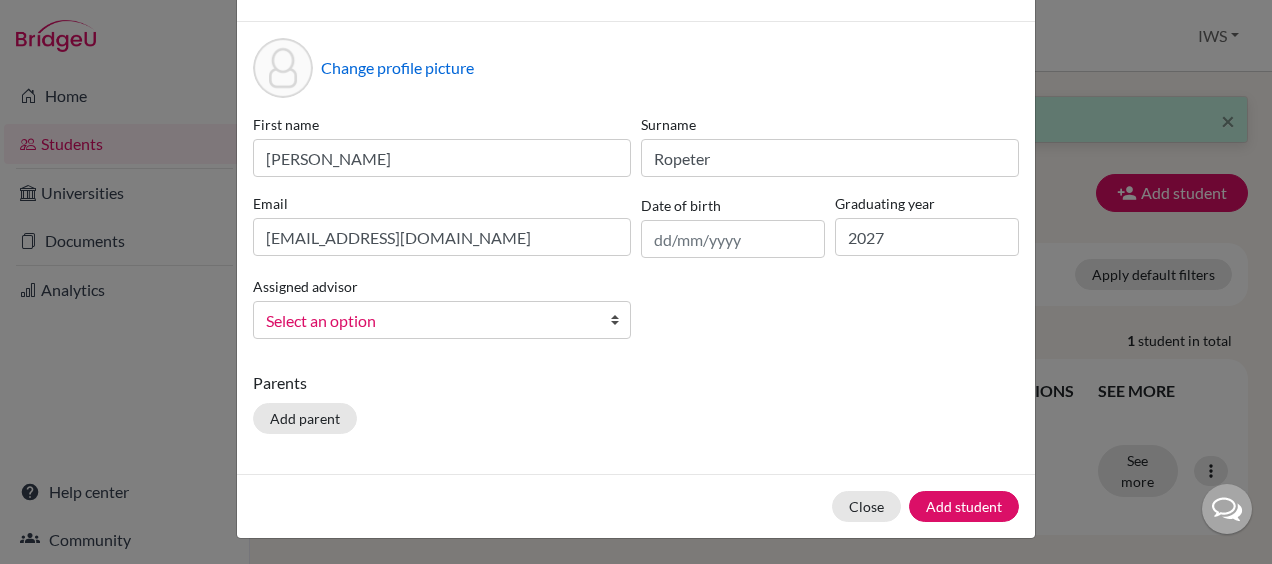 click on "Parents Add parent" at bounding box center [636, 406] 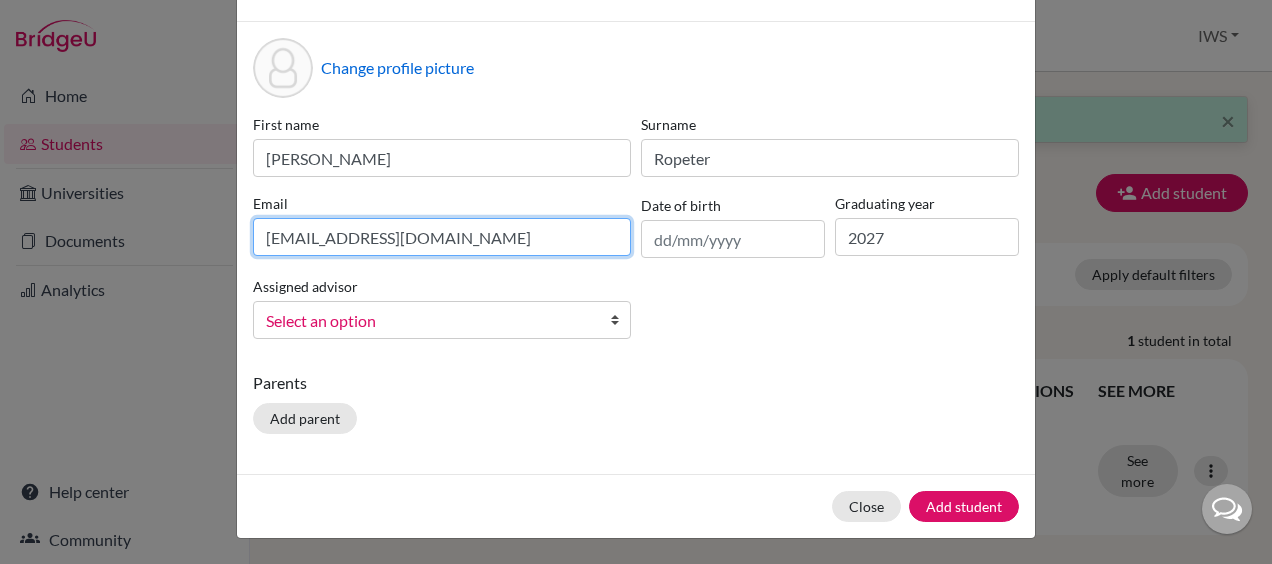 drag, startPoint x: 442, startPoint y: 238, endPoint x: 341, endPoint y: 236, distance: 101.0198 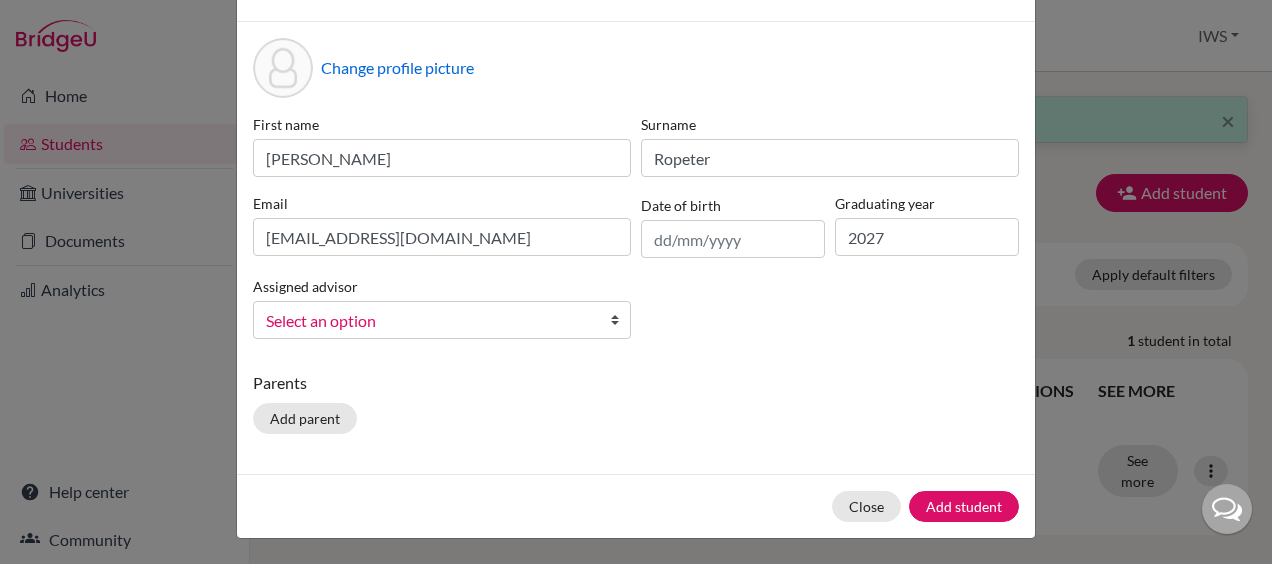 click on "First name [PERSON_NAME] [PERSON_NAME] Email [EMAIL_ADDRESS][PERSON_NAME][DOMAIN_NAME] Date of birth Graduating year [DATE] Assigned advisor [PERSON_NAME], [PERSON_NAME], [PERSON_NAME], [PERSON_NAME], [PERSON_NAME], [PERSON_NAME], [PERSON_NAME], [PERSON_NAME], [PERSON_NAME], [PERSON_NAME], [PERSON_NAME], [PERSON_NAME], [PERSON_NAME], [PERSON_NAME], [PERSON_NAME], [PERSON_NAME], [PERSON_NAME], [PERSON_NAME], [PERSON_NAME], Kseniia [PERSON_NAME], Melis
Select an option" at bounding box center [636, 234] 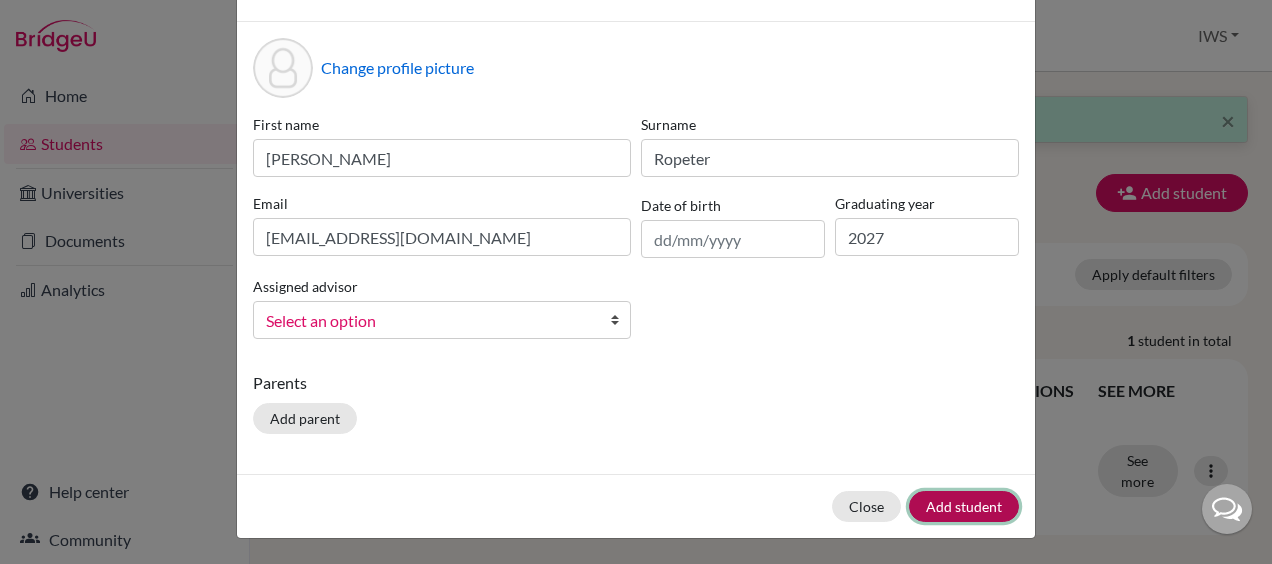 click on "Add student" at bounding box center [964, 506] 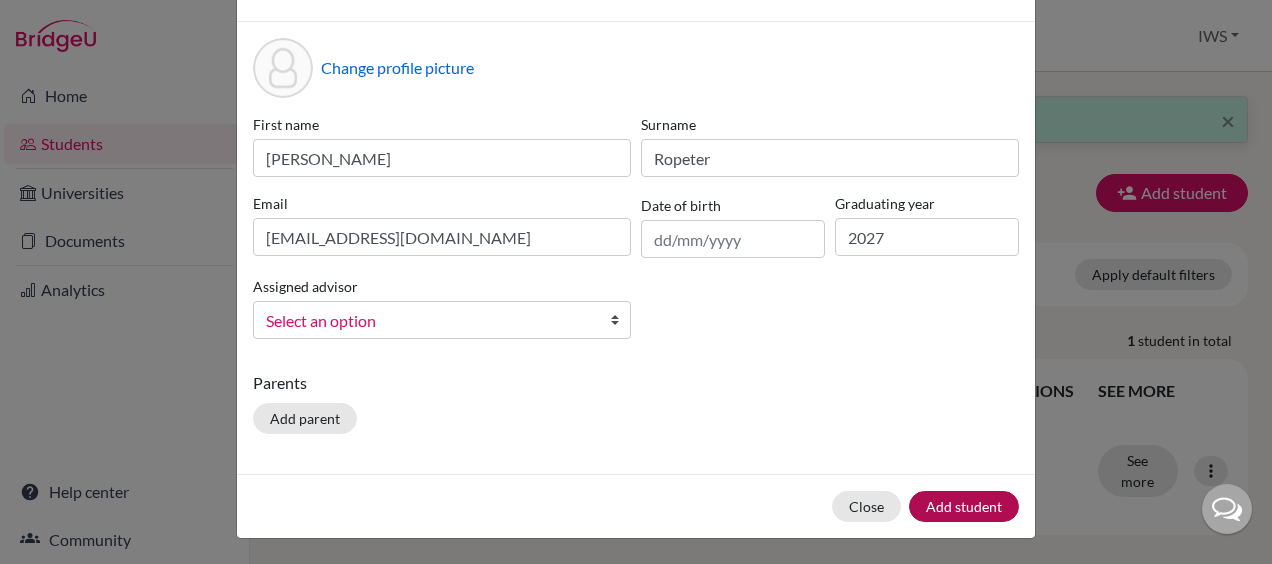 scroll, scrollTop: 0, scrollLeft: 0, axis: both 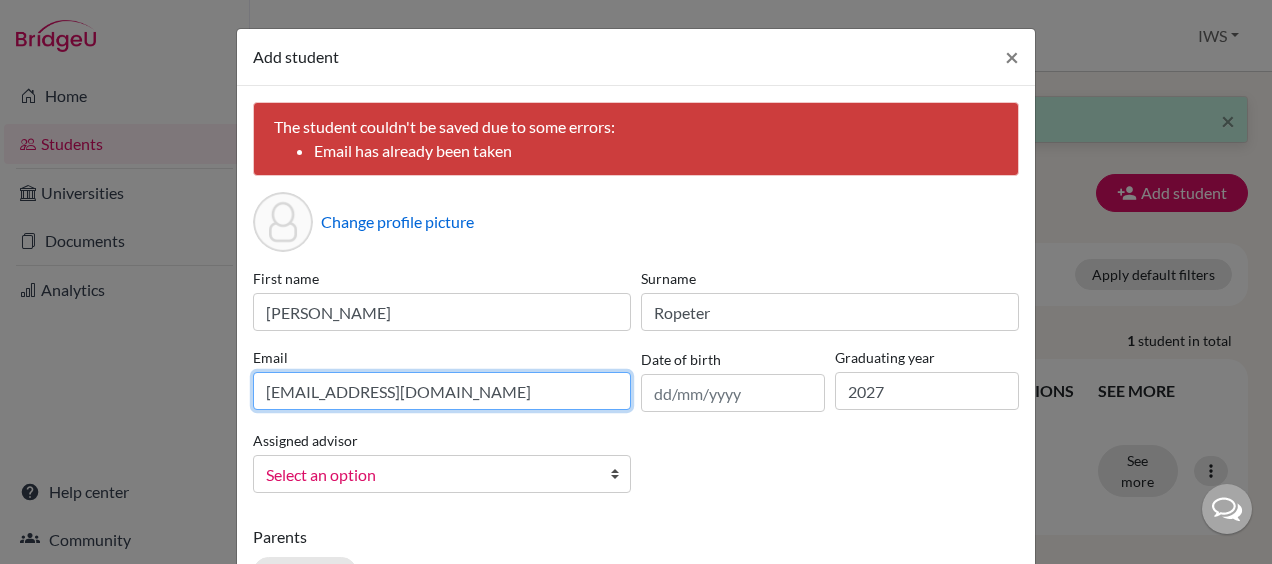click on "[EMAIL_ADDRESS][DOMAIN_NAME]" at bounding box center [442, 391] 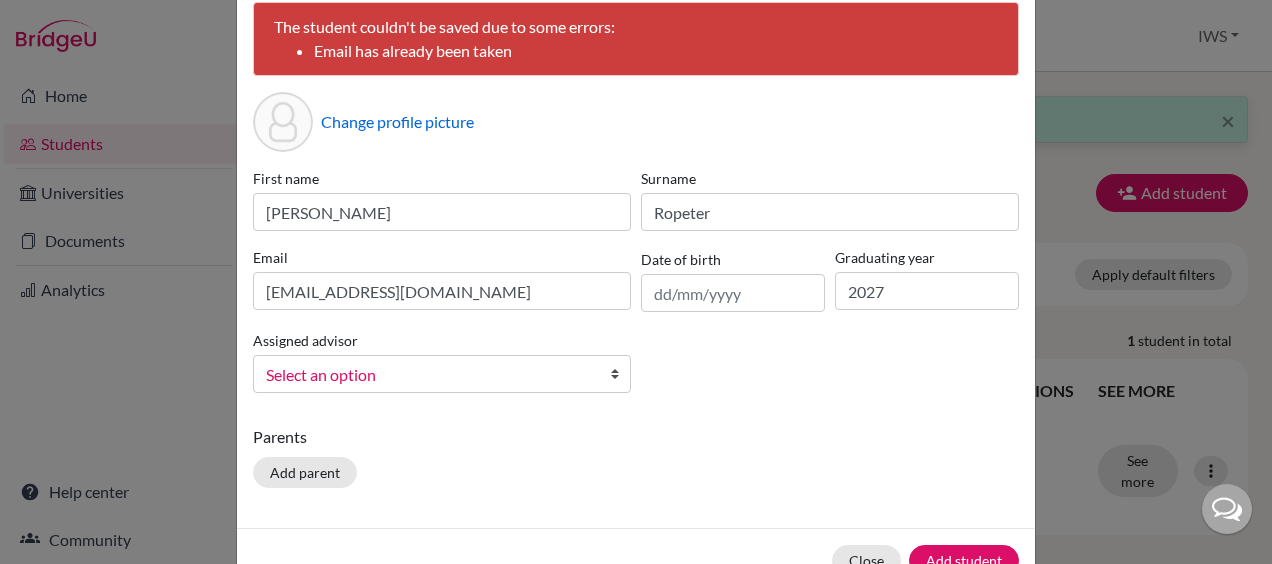 click on "Parents" at bounding box center [636, 437] 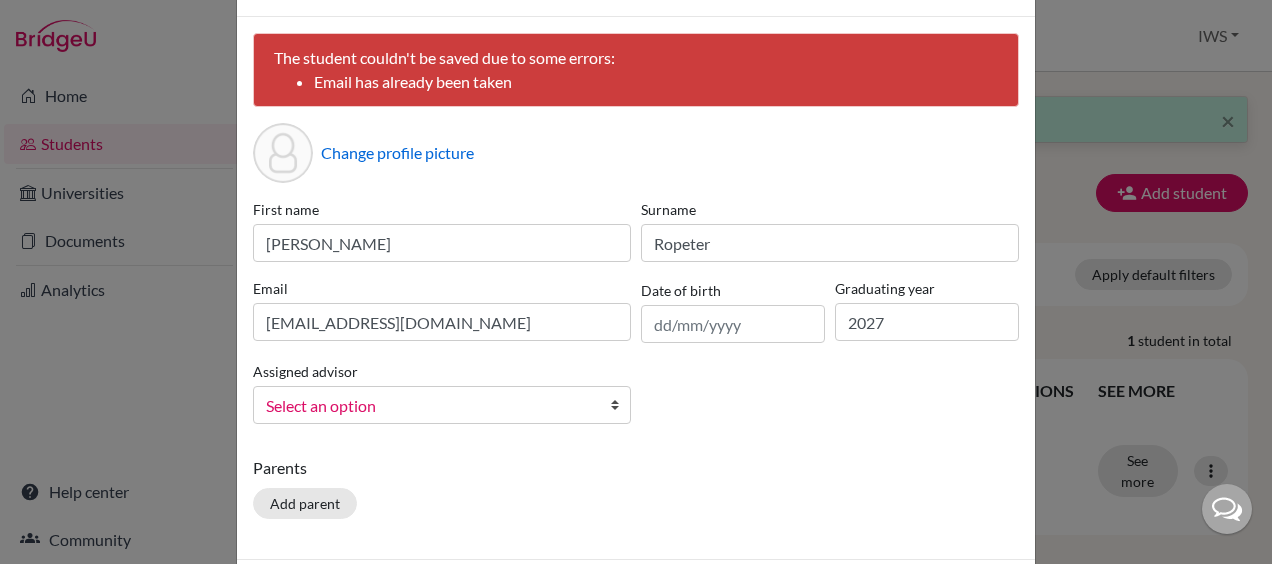 scroll, scrollTop: 100, scrollLeft: 0, axis: vertical 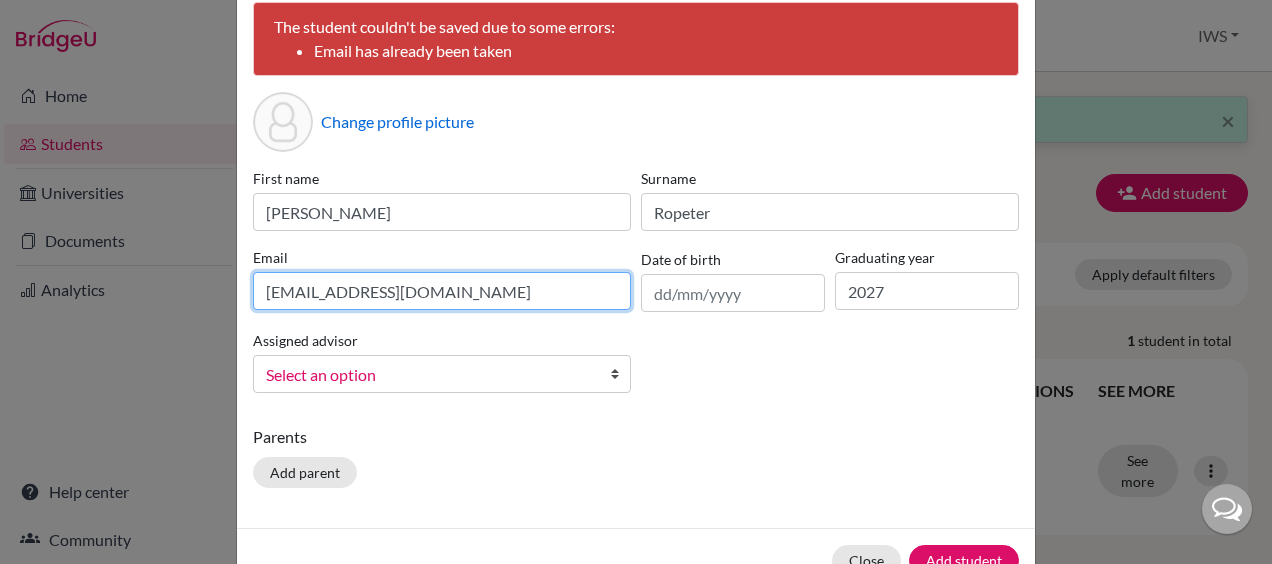 drag, startPoint x: 493, startPoint y: 292, endPoint x: 224, endPoint y: 271, distance: 269.81845 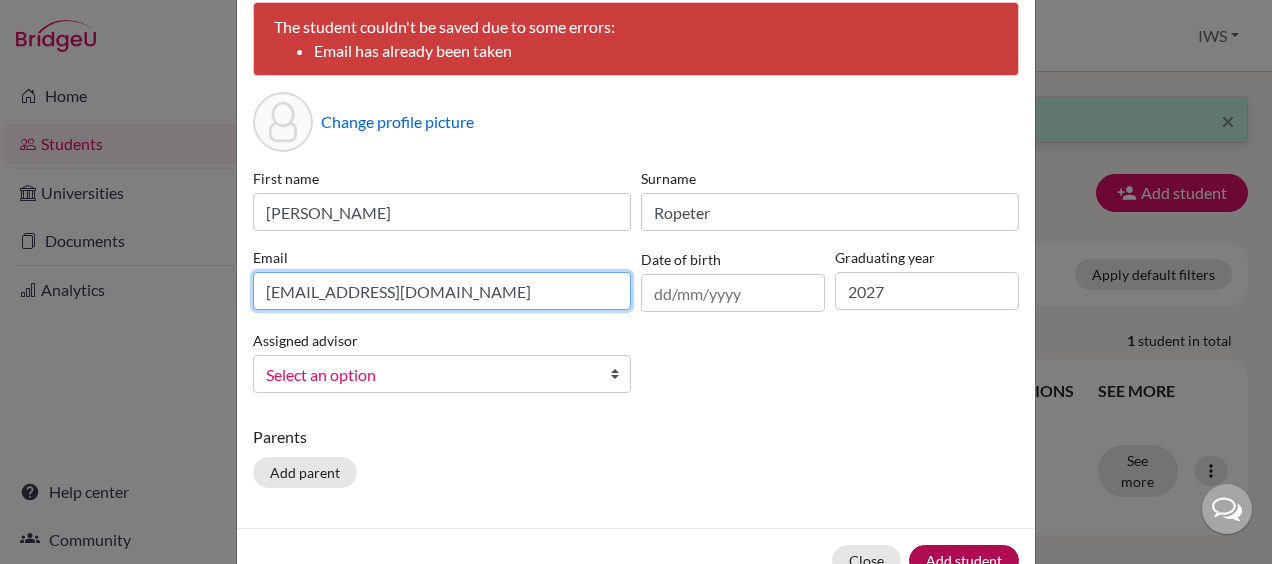 type on "[EMAIL_ADDRESS][DOMAIN_NAME]" 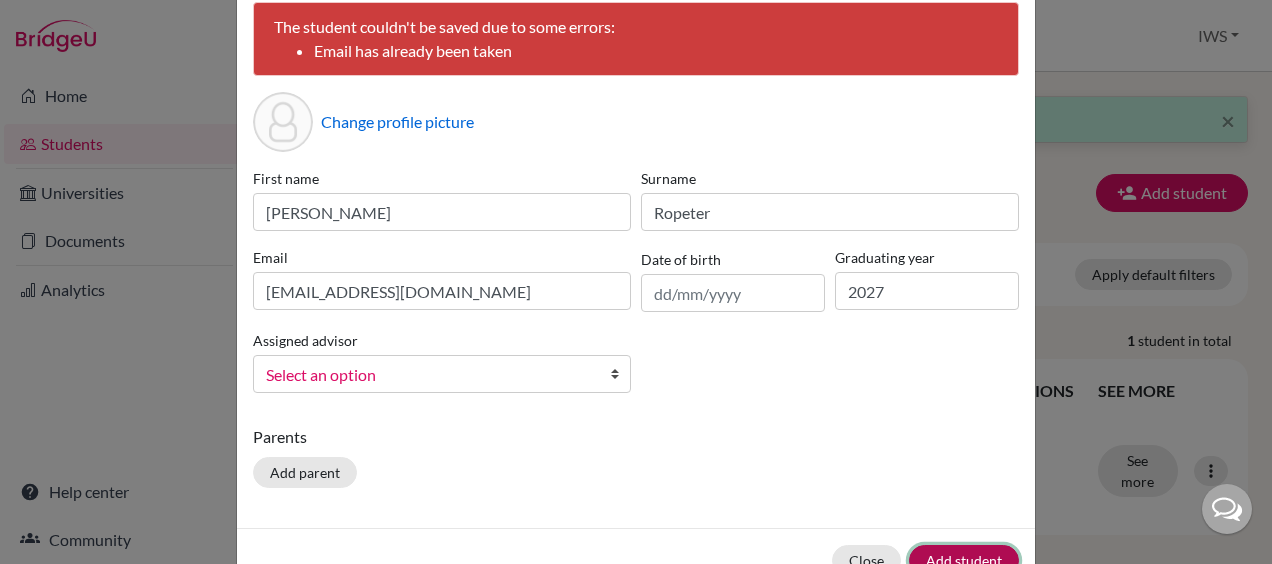 click on "Add student" at bounding box center (964, 560) 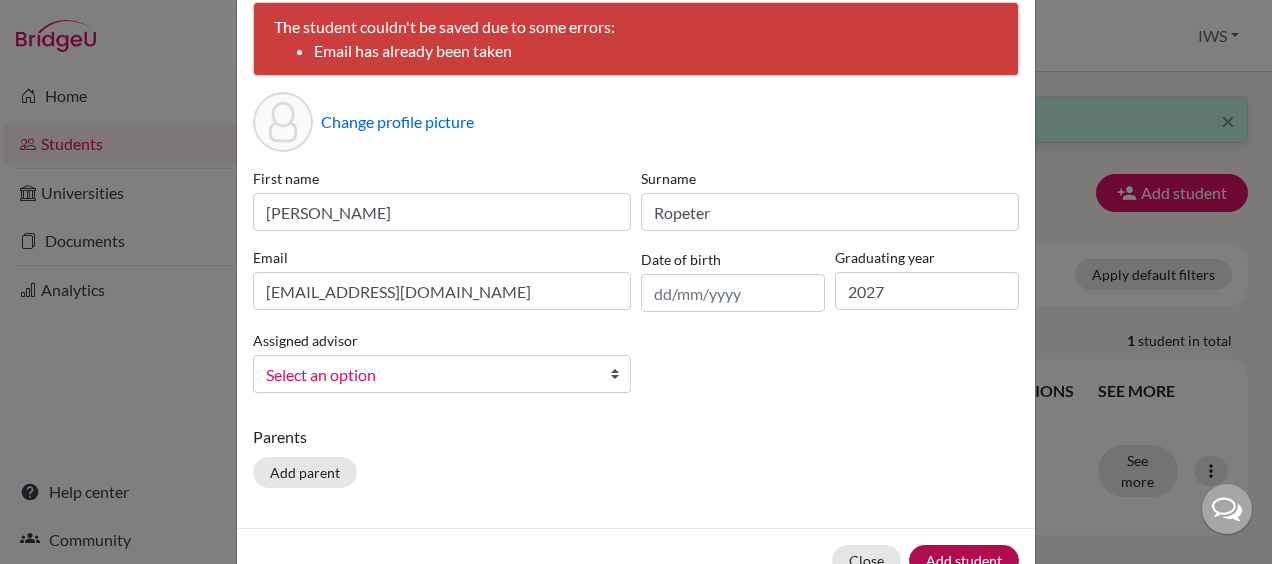 scroll, scrollTop: 0, scrollLeft: 0, axis: both 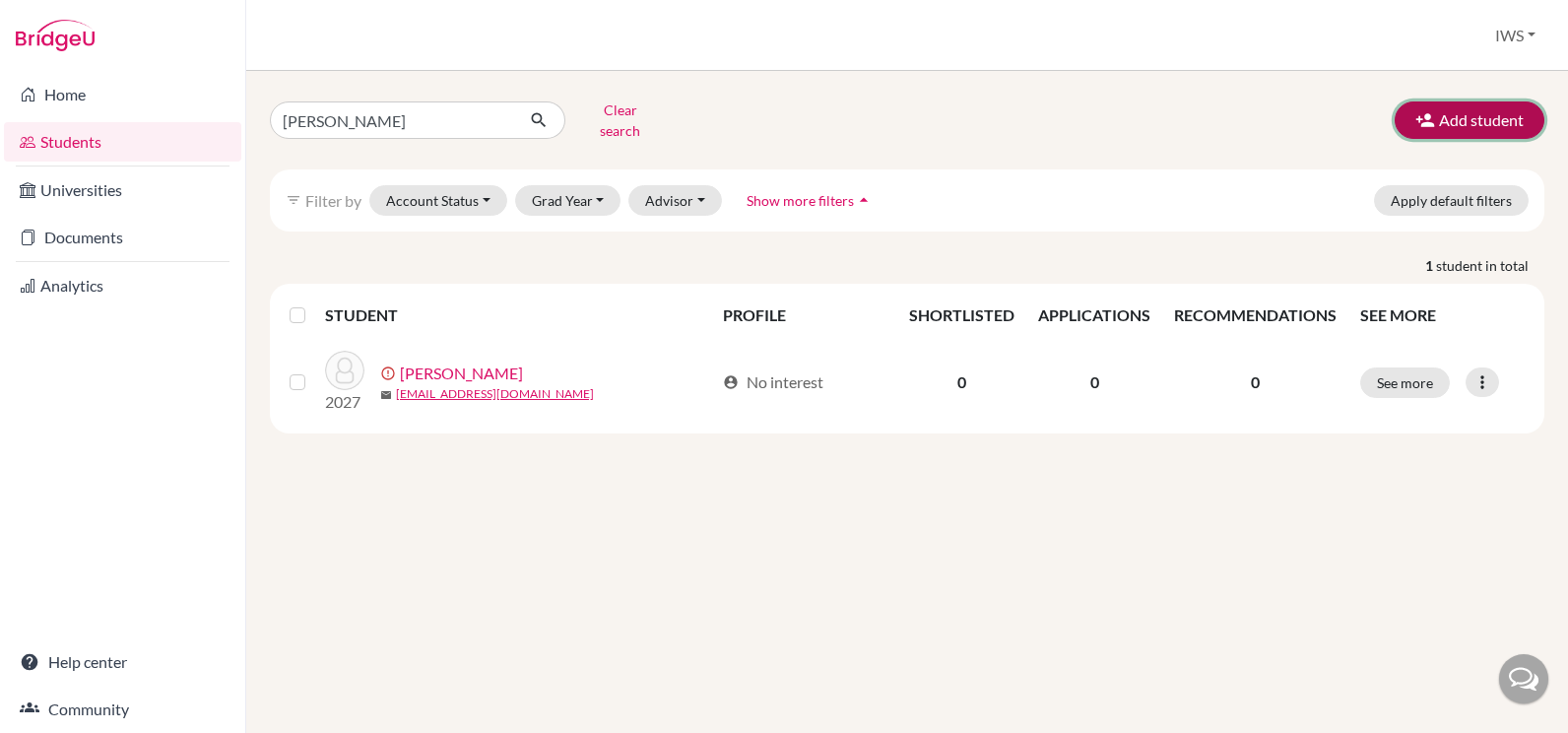 click on "Add student" at bounding box center [1470, 120] 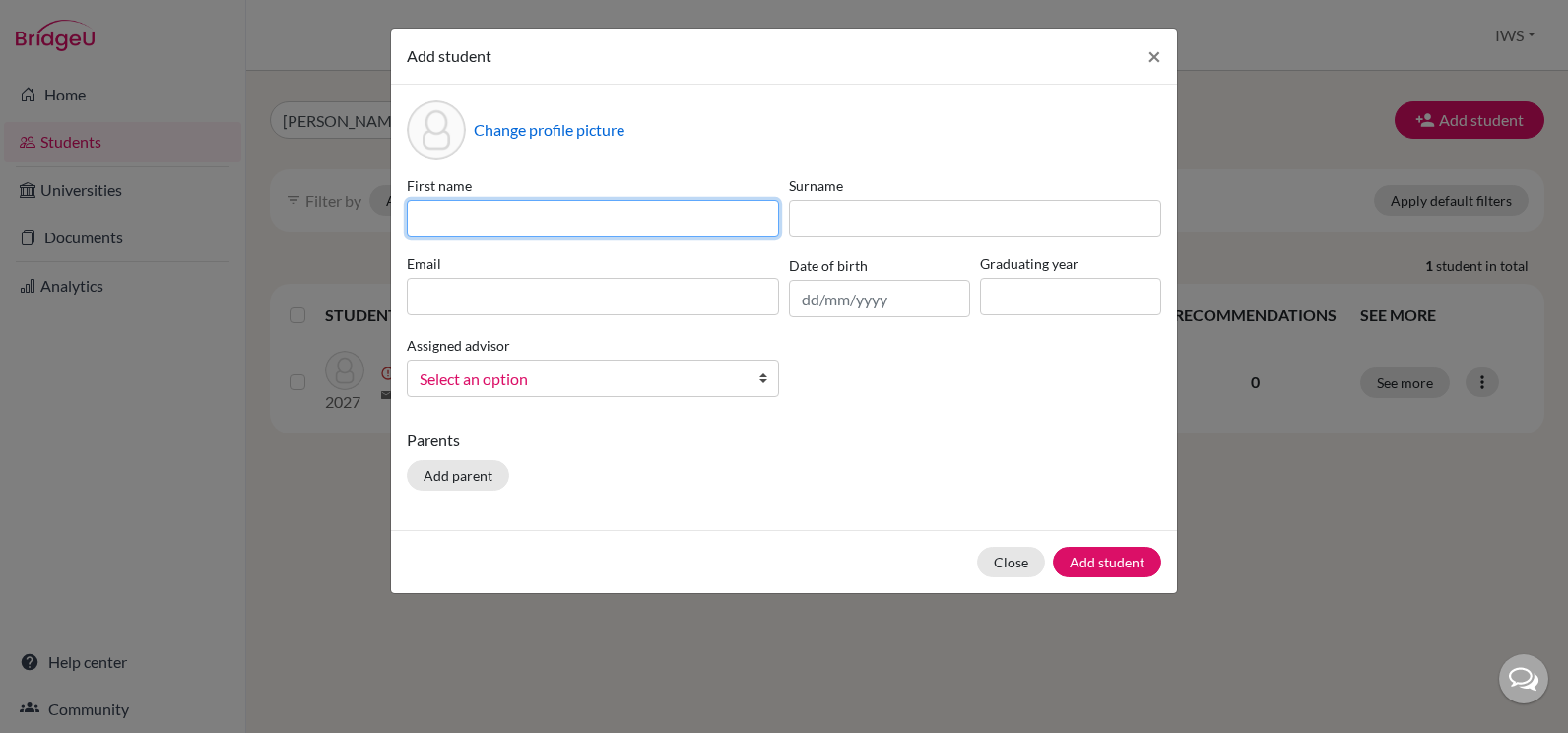 click at bounding box center [593, 219] 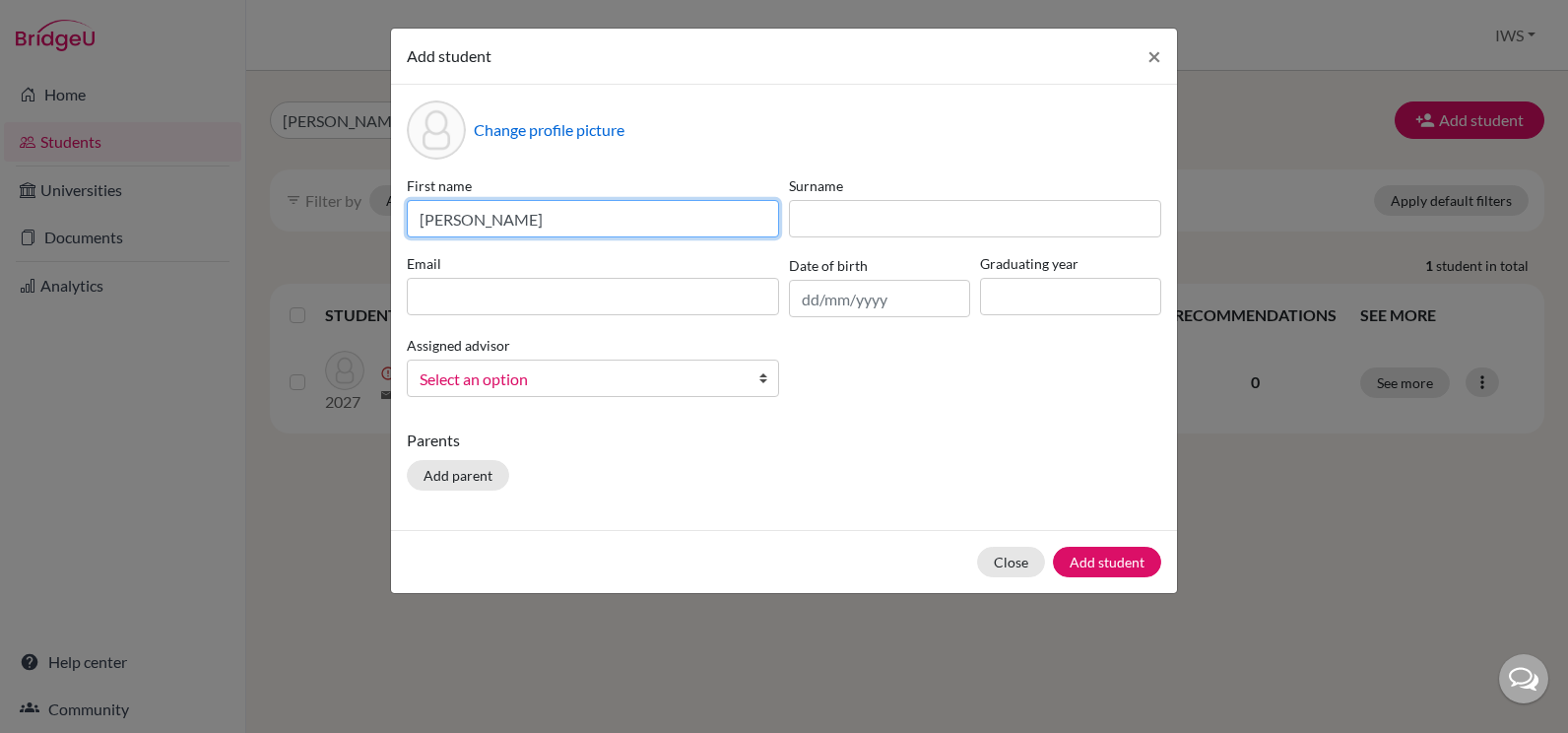 type on "Peter" 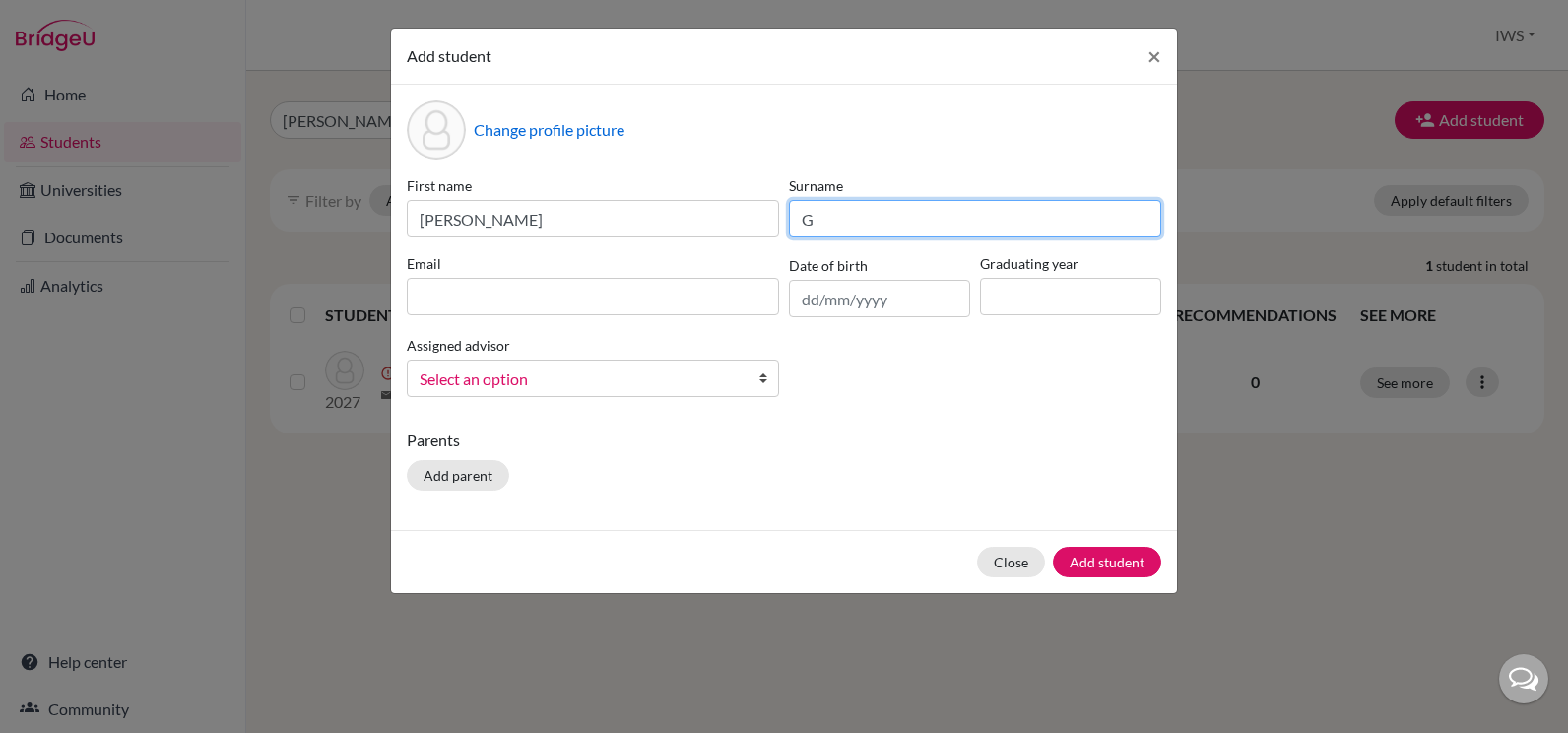 type on "Greenless" 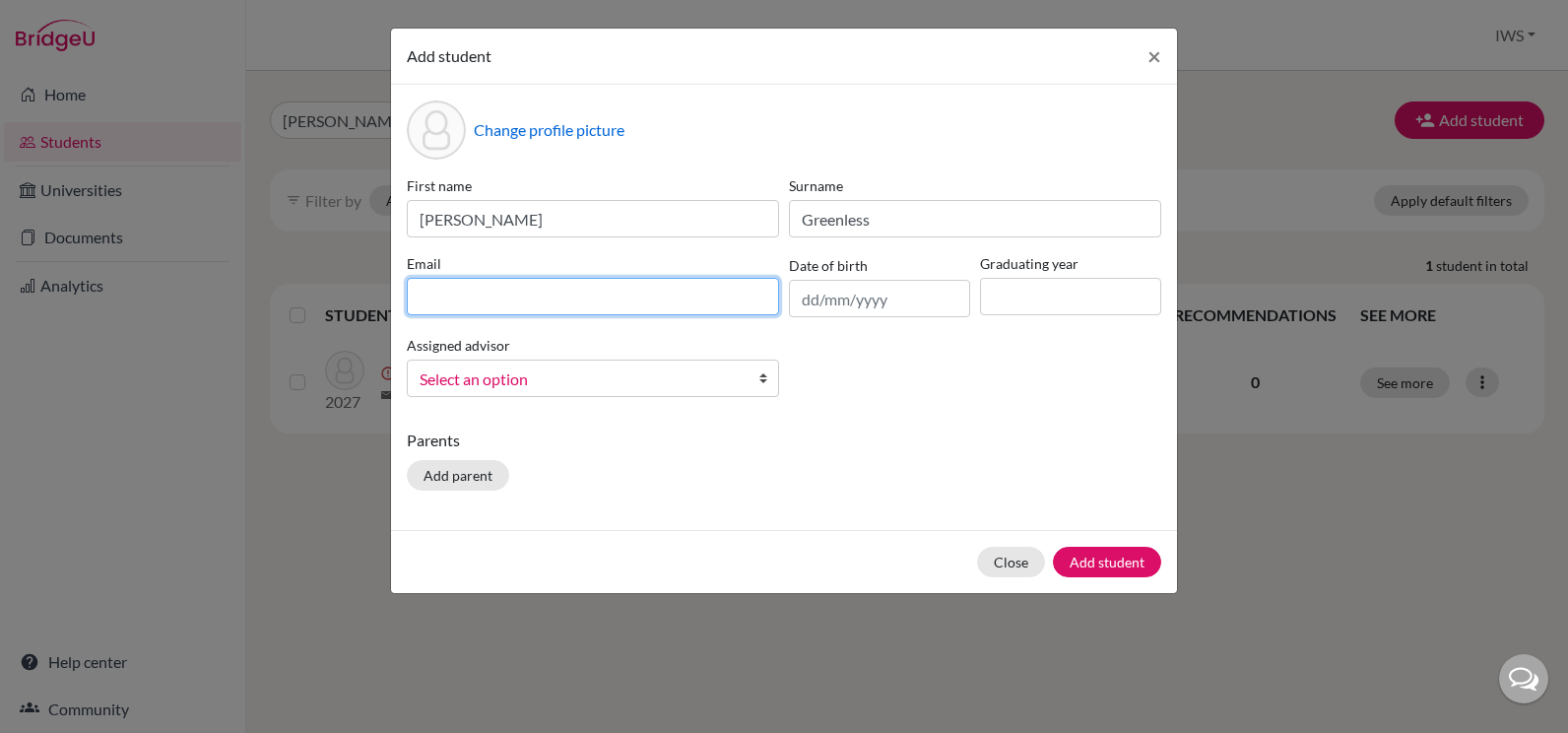 type on "roderick.greenlees@itaubba.com" 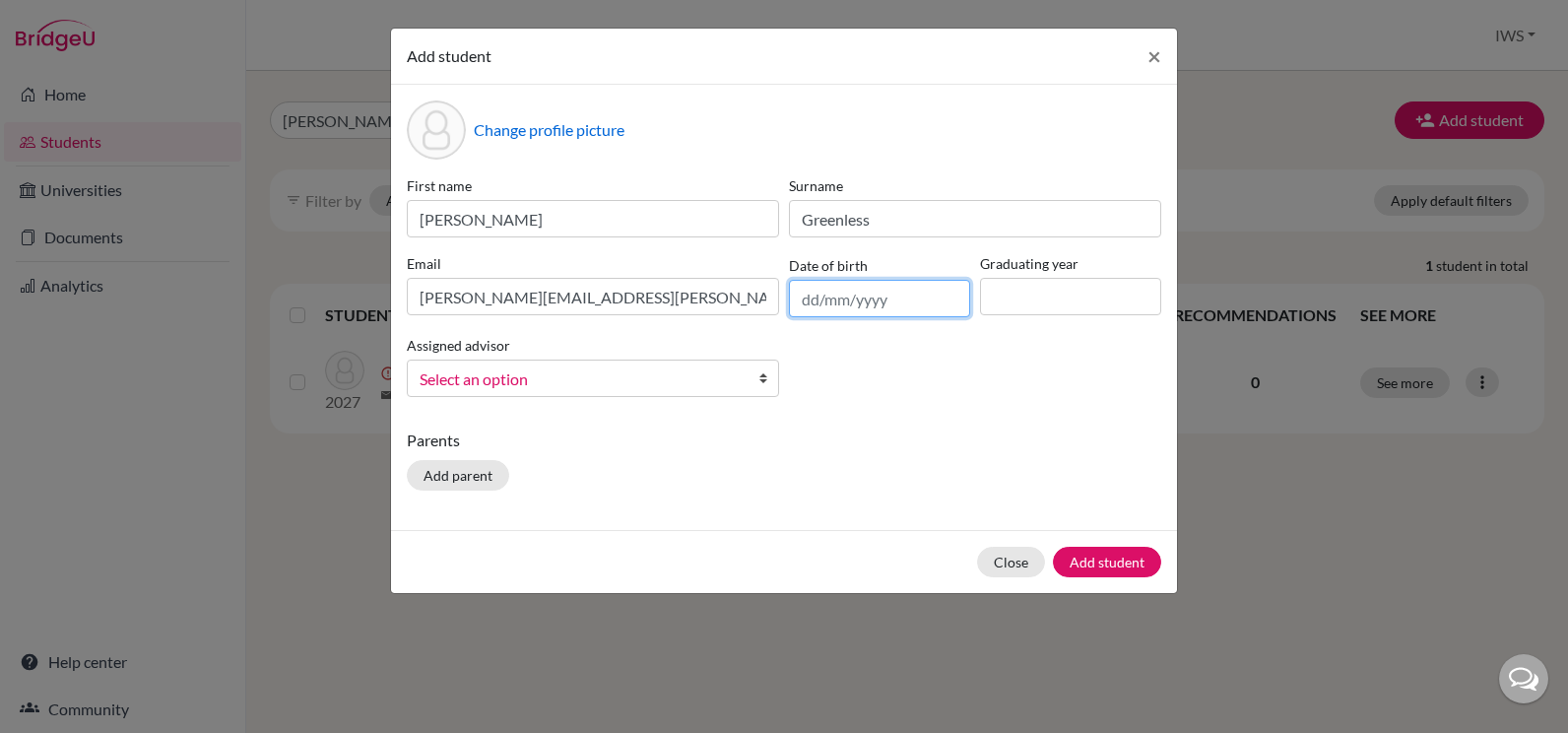 type on "30/11/2010" 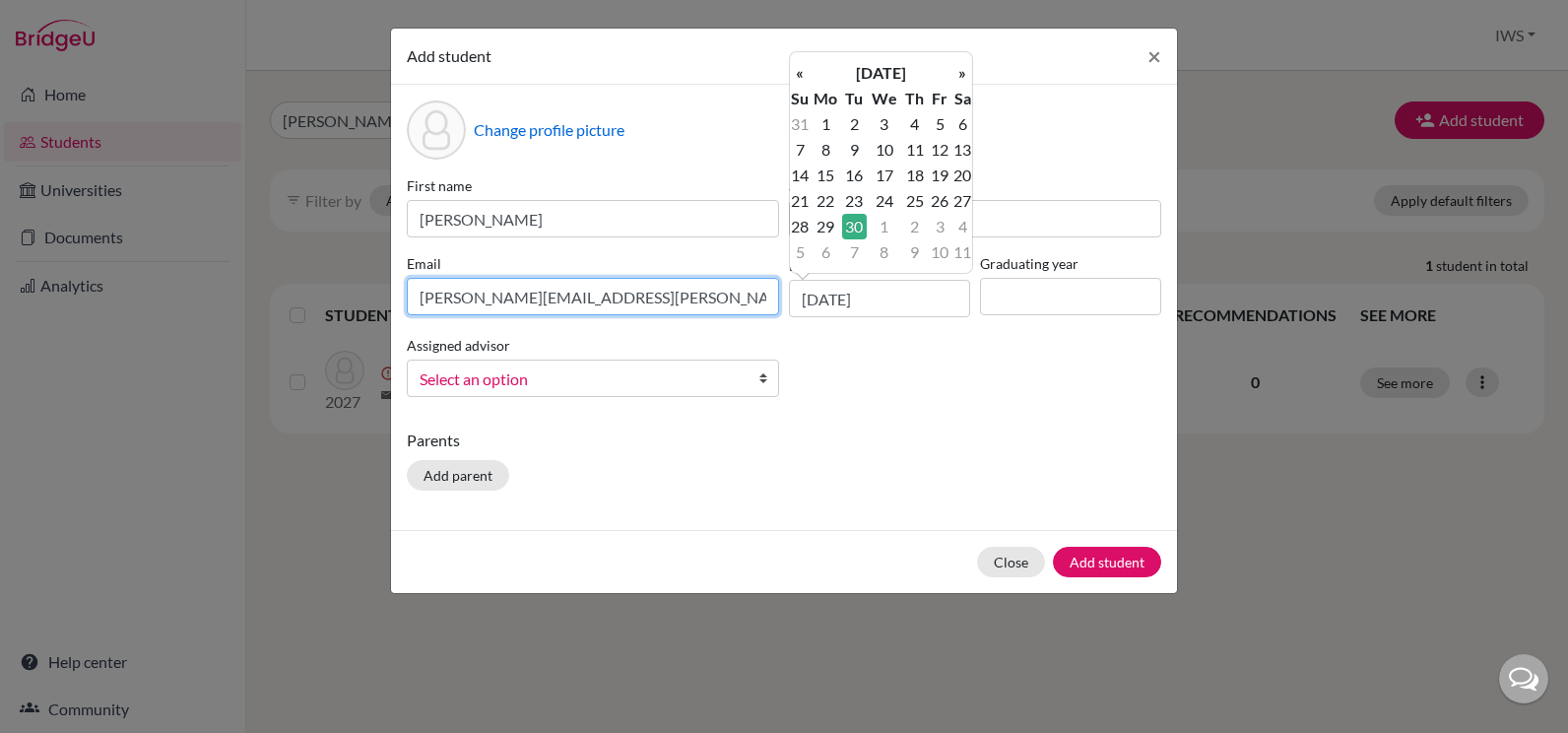 click on "roderick.greenlees@itaubba.com" at bounding box center [593, 297] 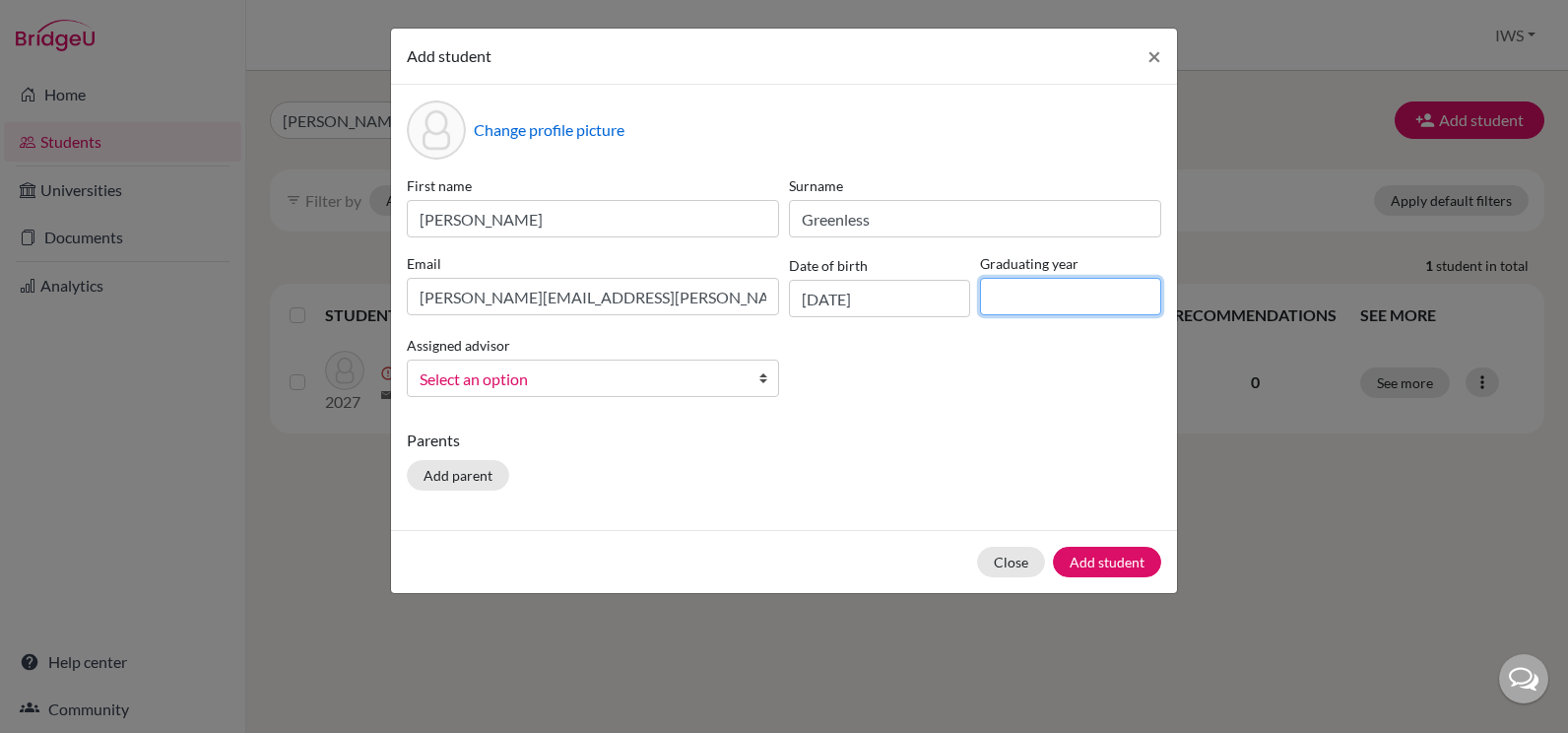 click at bounding box center [1071, 297] 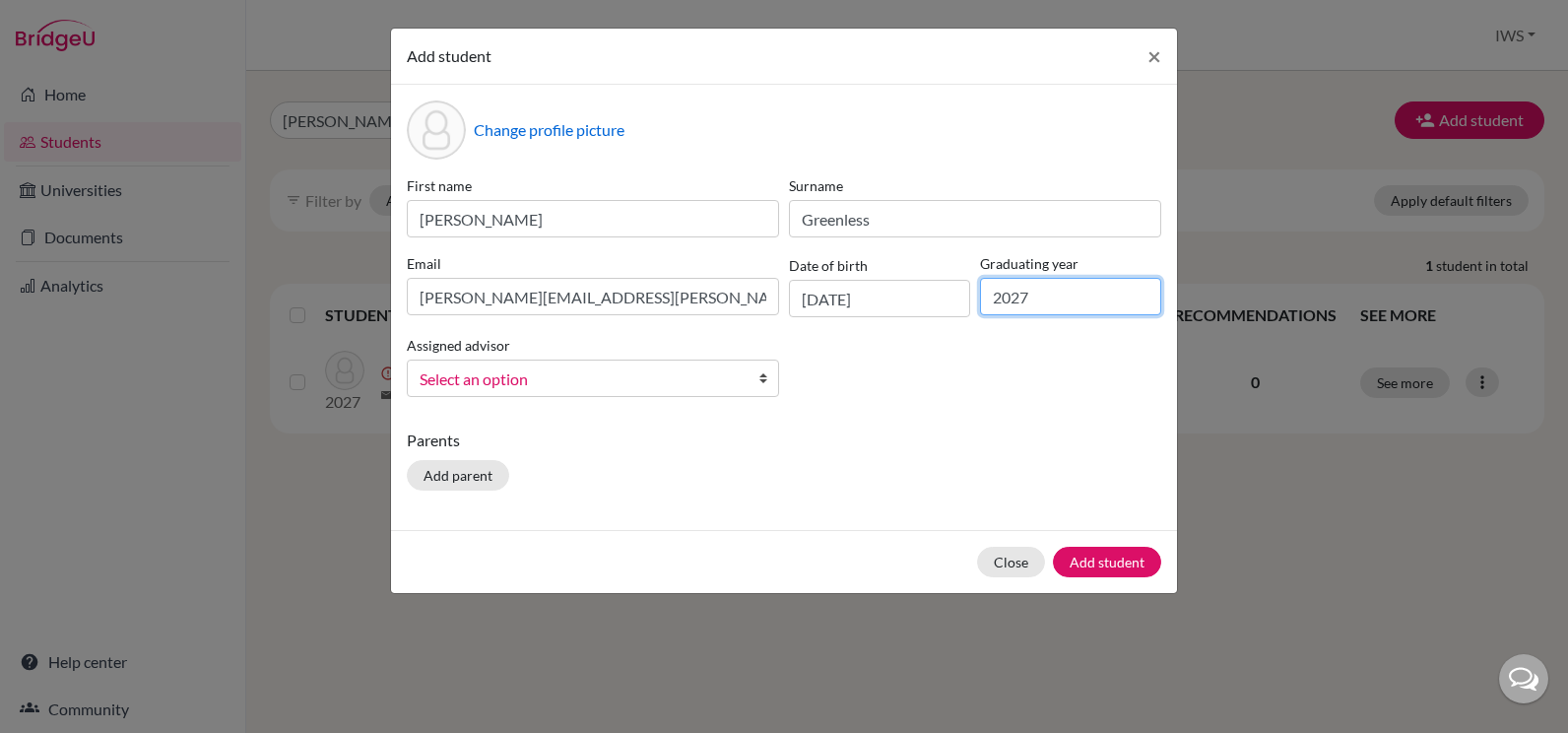 type on "2027" 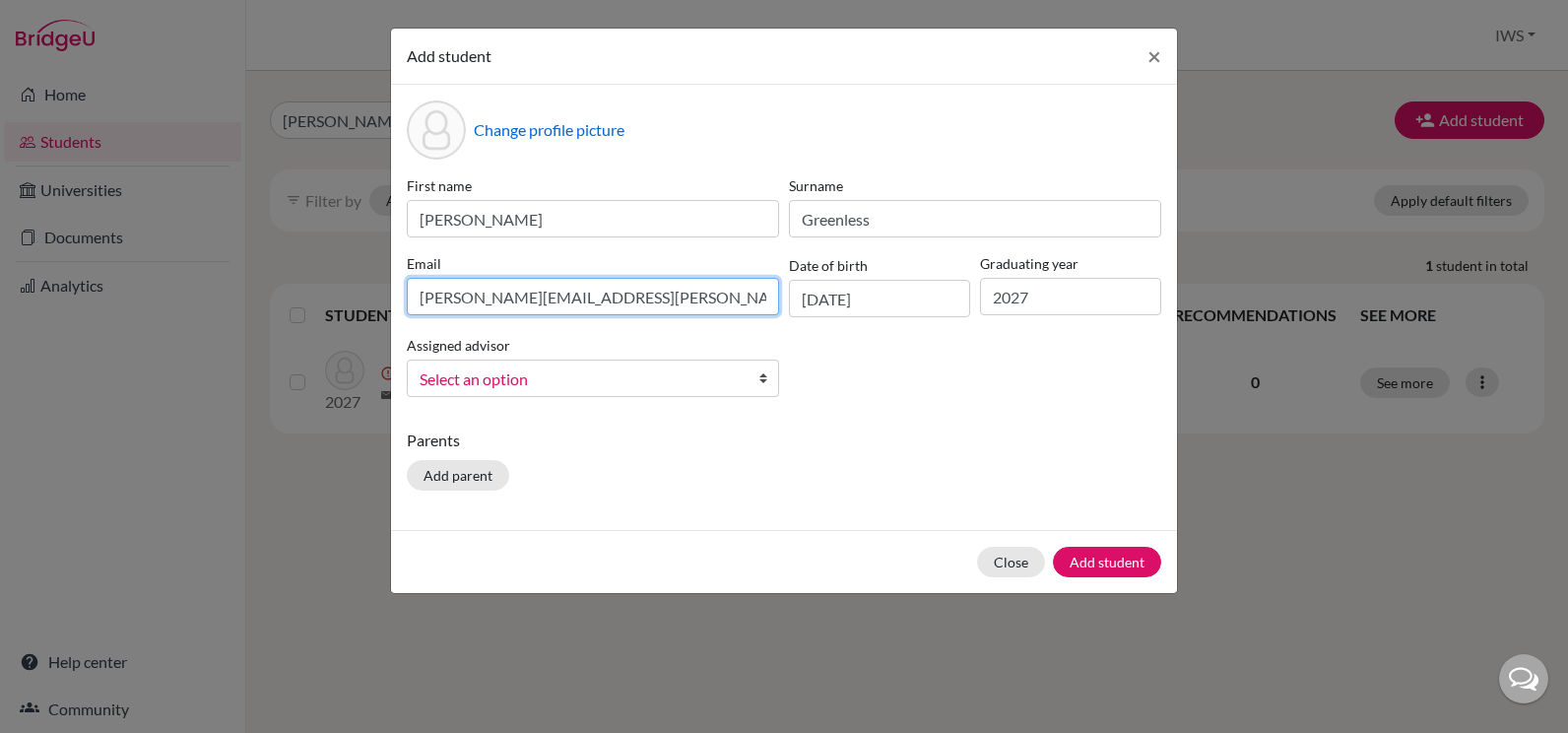 drag, startPoint x: 683, startPoint y: 290, endPoint x: 341, endPoint y: 290, distance: 342 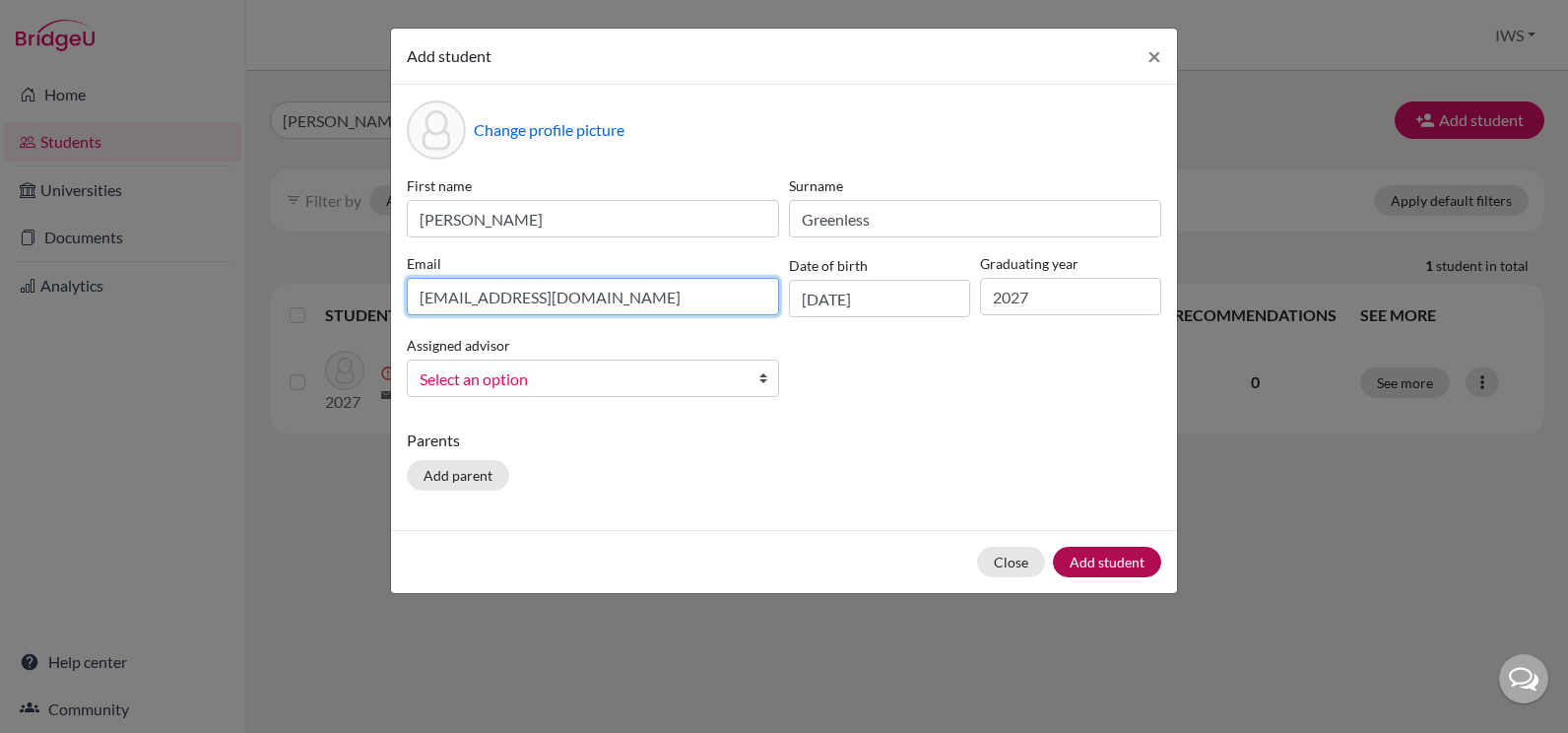 type on "mimiGreenleesuk@gmail.com" 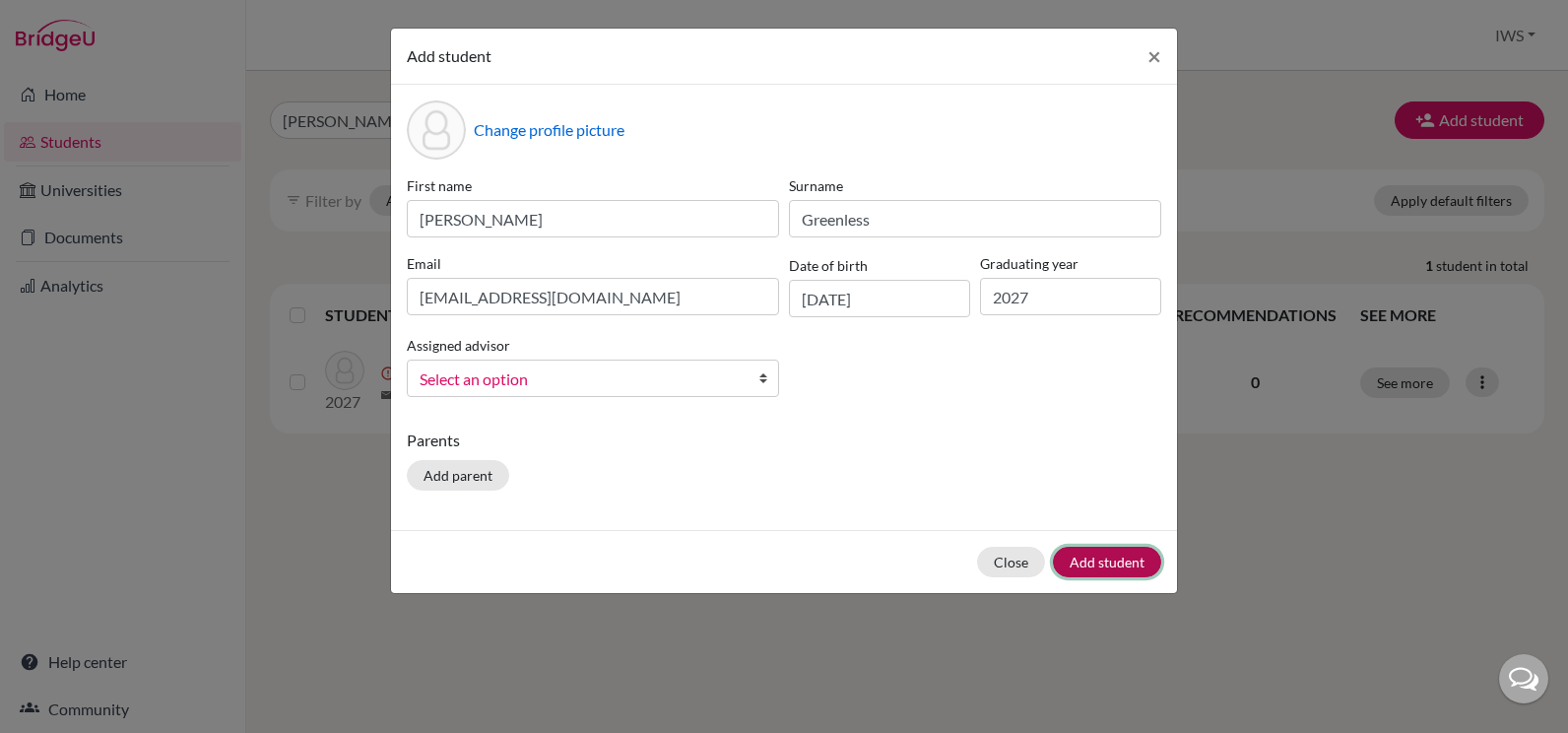 click on "Add student" at bounding box center [1107, 562] 